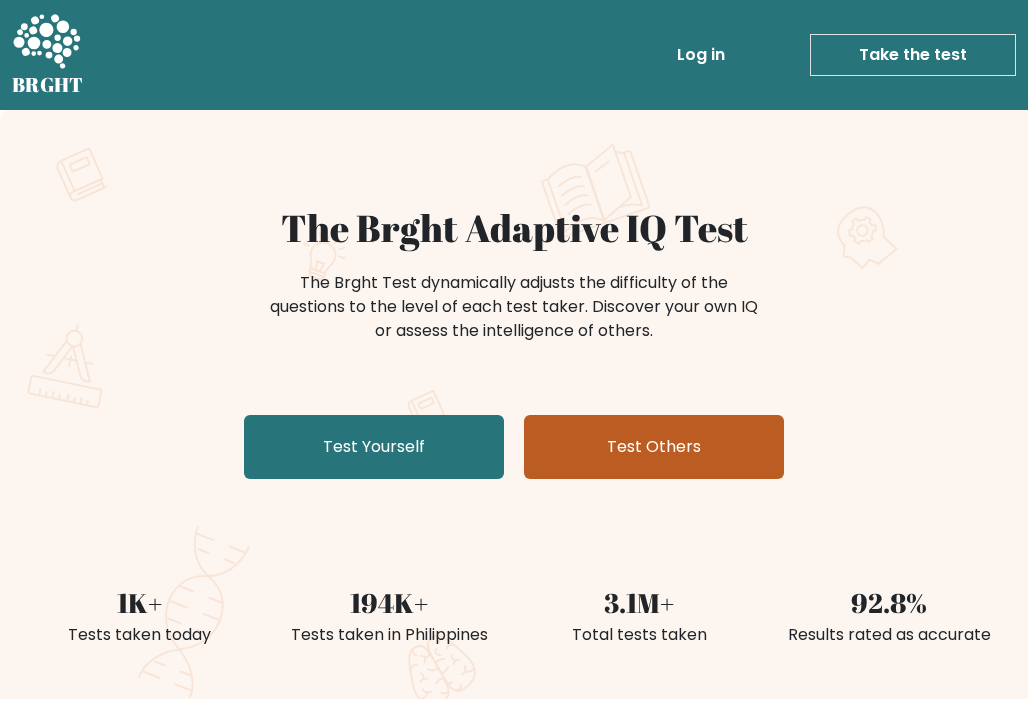 scroll, scrollTop: 0, scrollLeft: 0, axis: both 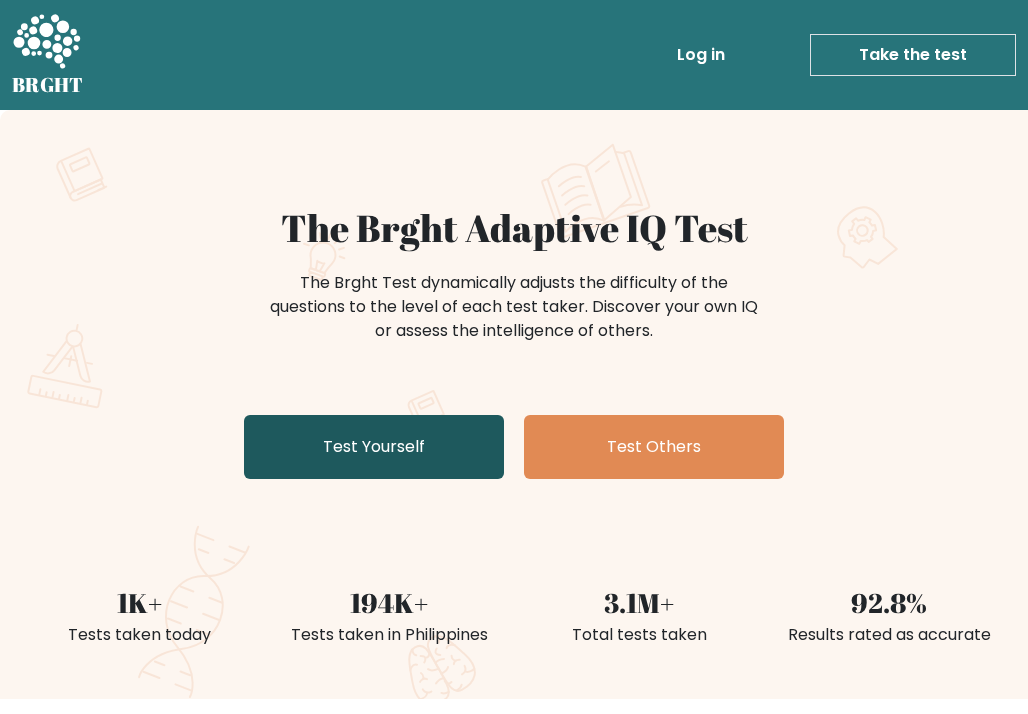 click on "Test Yourself" at bounding box center (374, 447) 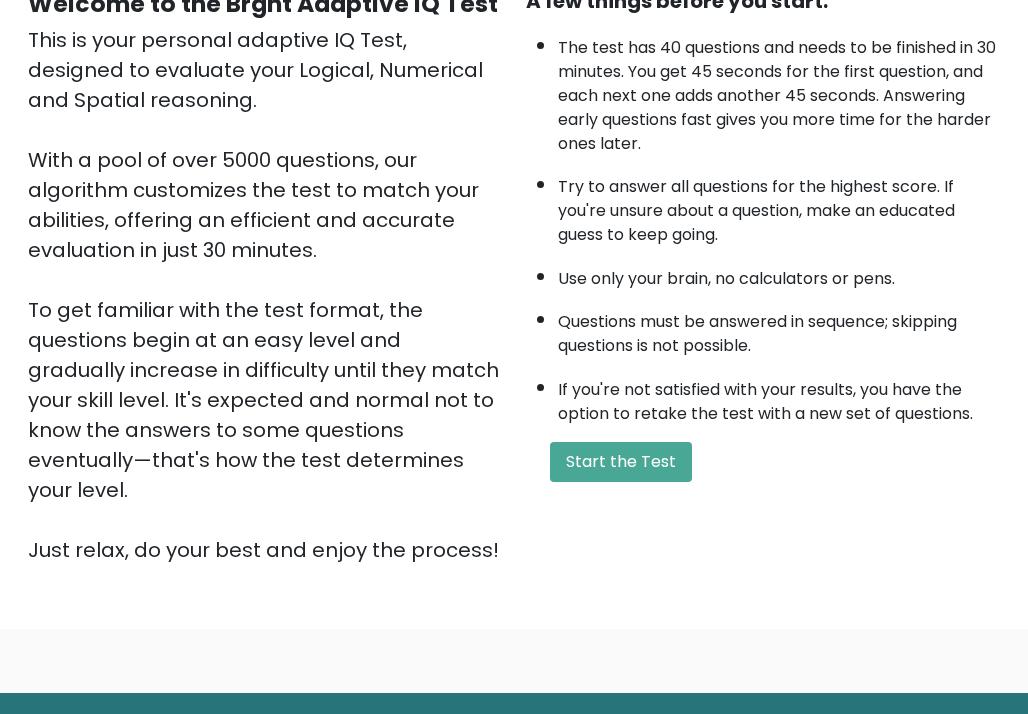 scroll, scrollTop: 228, scrollLeft: 0, axis: vertical 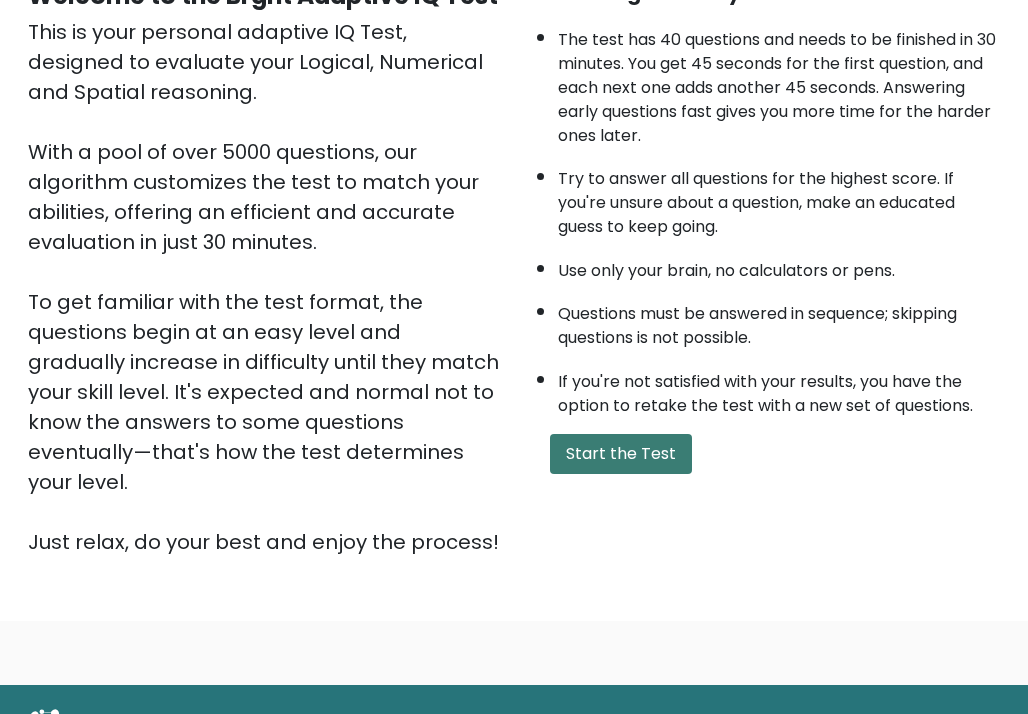 click on "Start the Test" at bounding box center (621, 454) 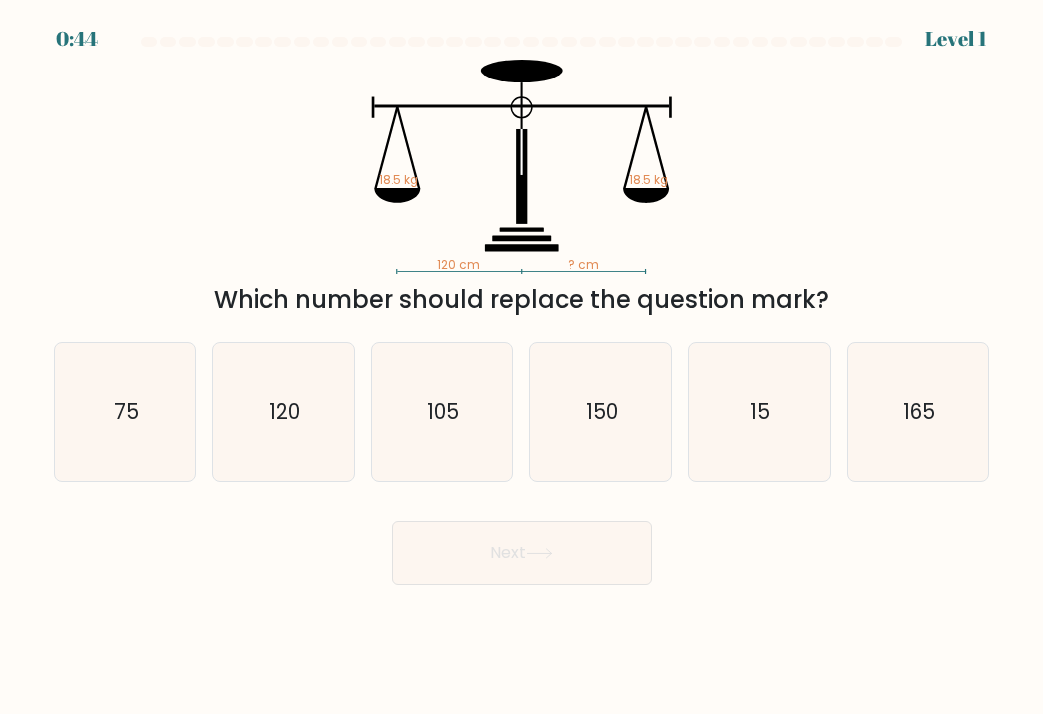 scroll, scrollTop: 0, scrollLeft: 0, axis: both 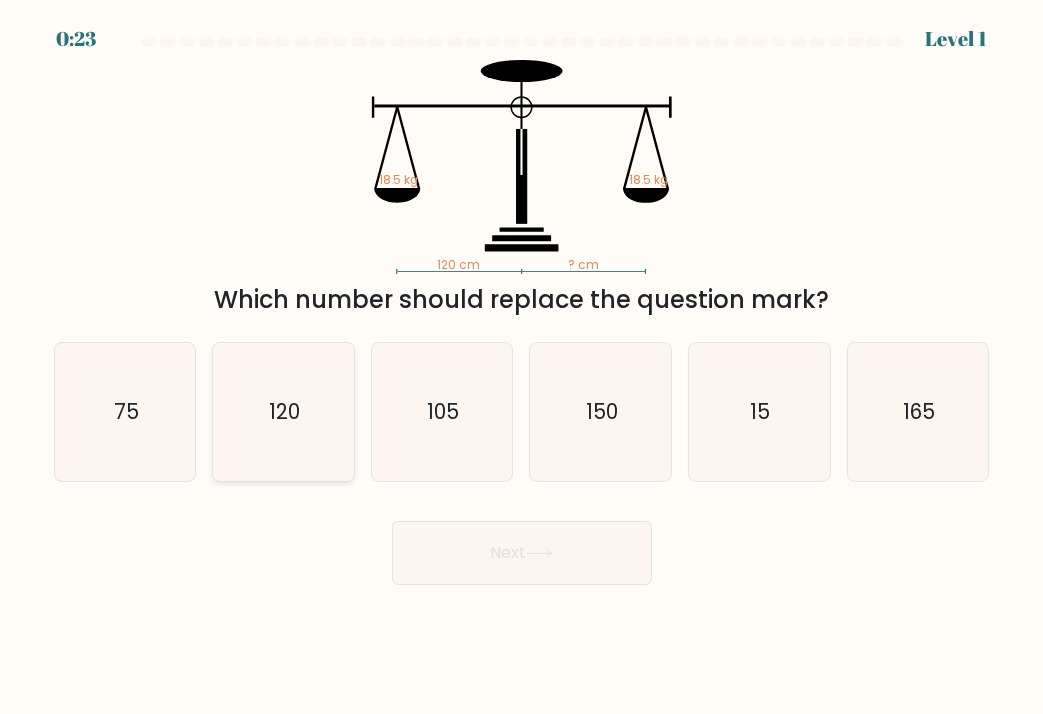 click on "120" at bounding box center [283, 412] 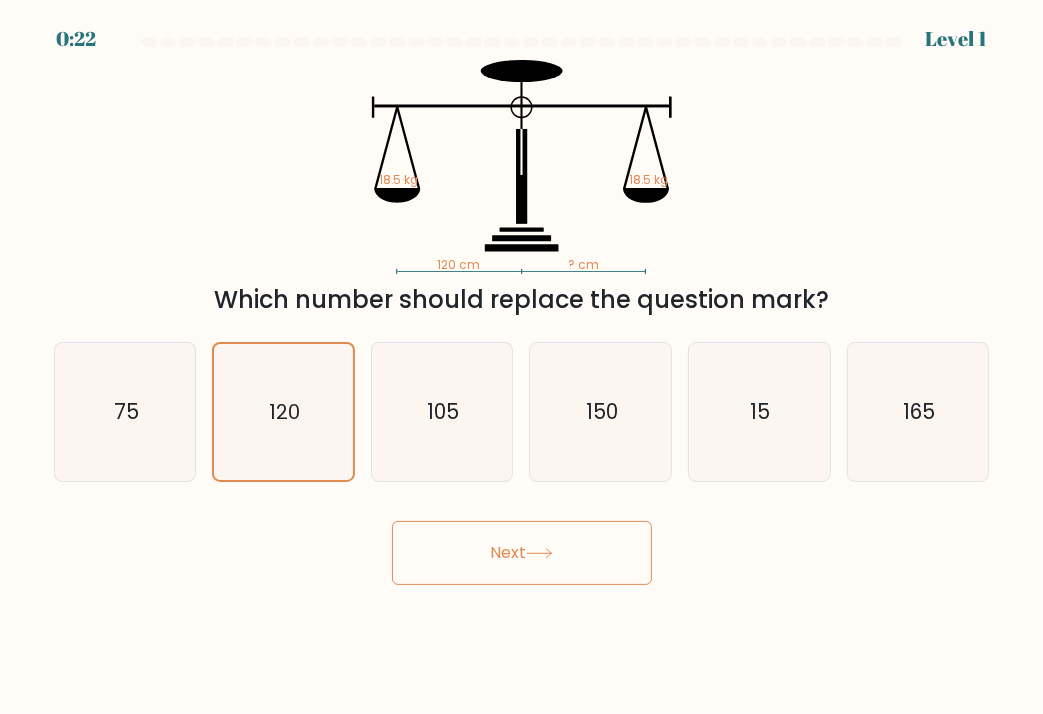 click on "Next" at bounding box center (522, 553) 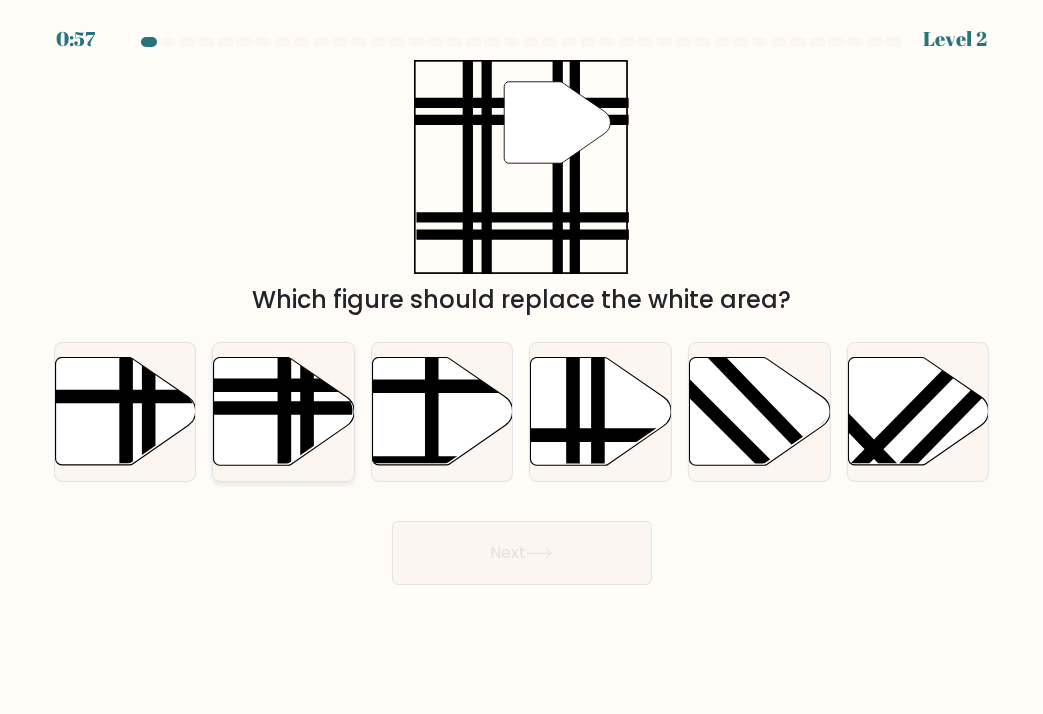 click at bounding box center (284, 412) 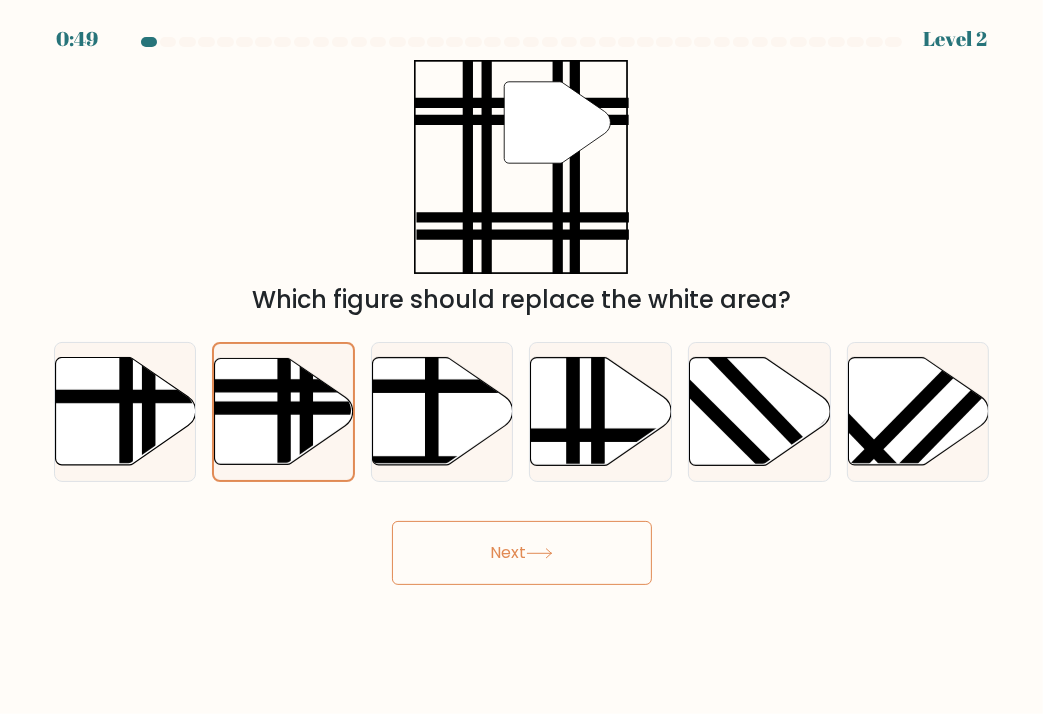 click on "Next" at bounding box center [522, 553] 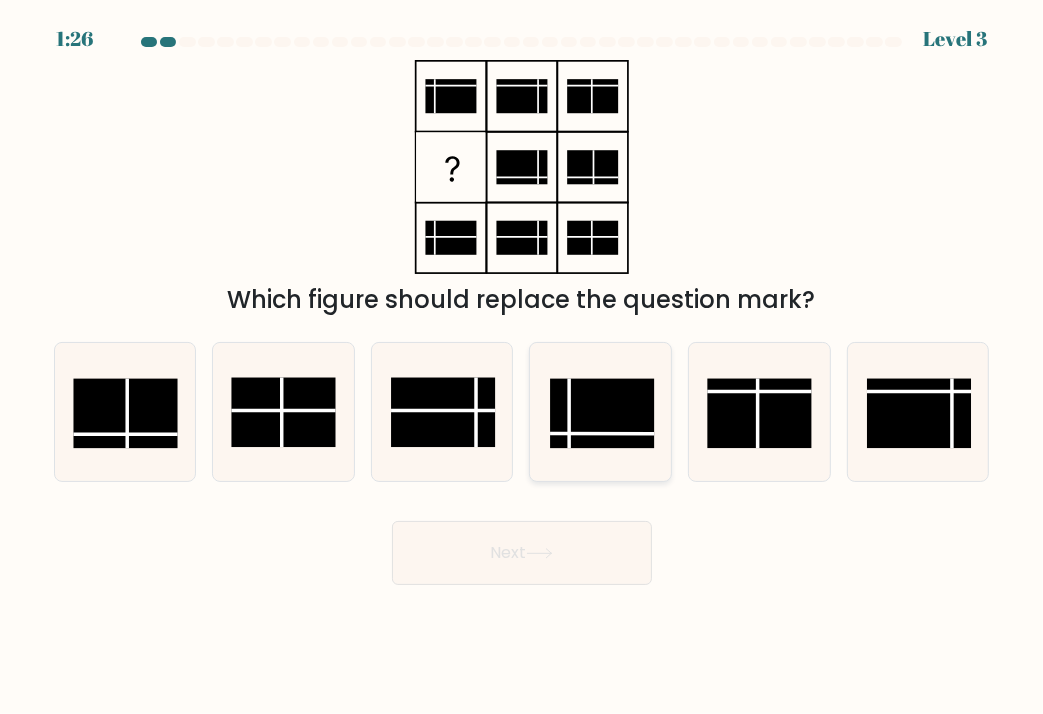 click at bounding box center (602, 414) 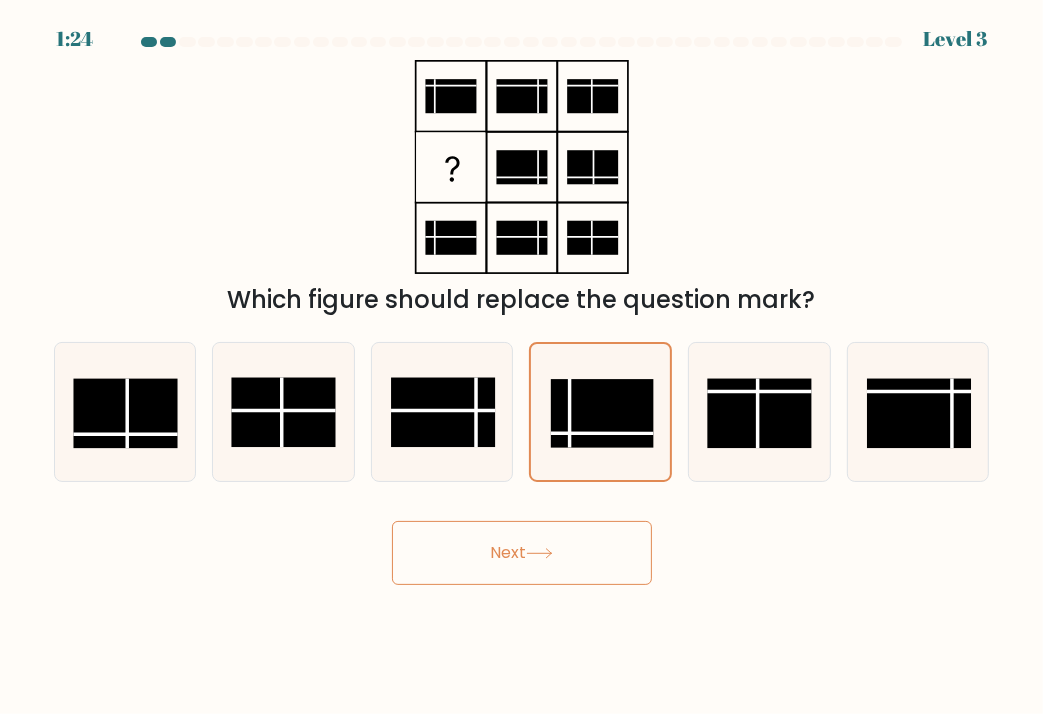 click at bounding box center [539, 553] 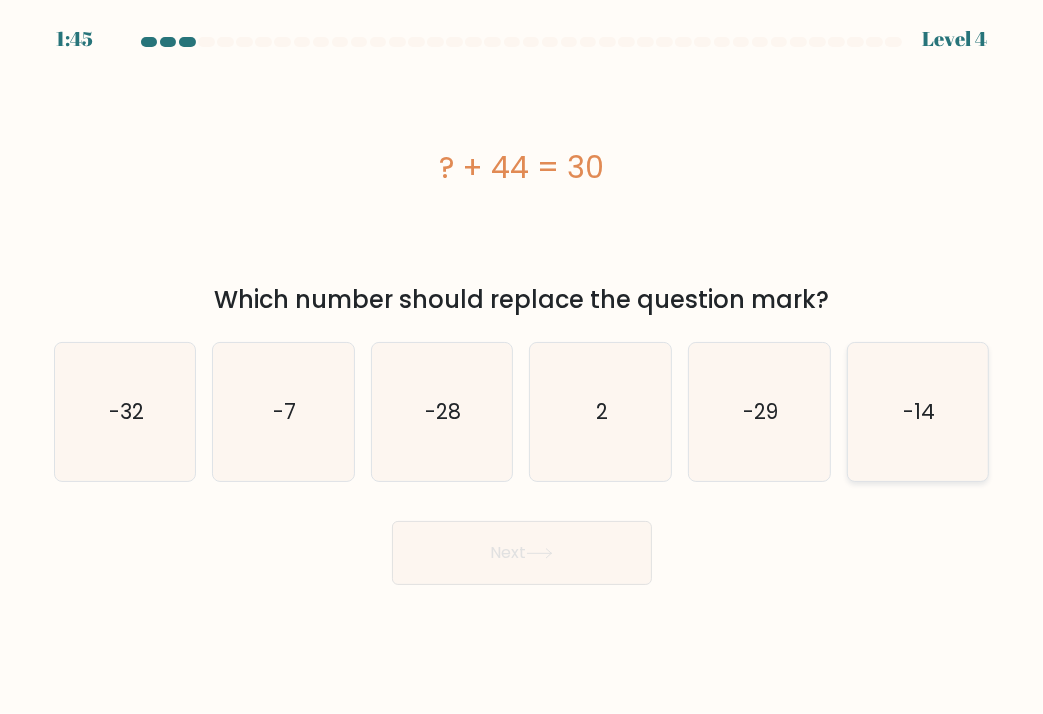 click on "-14" at bounding box center (918, 412) 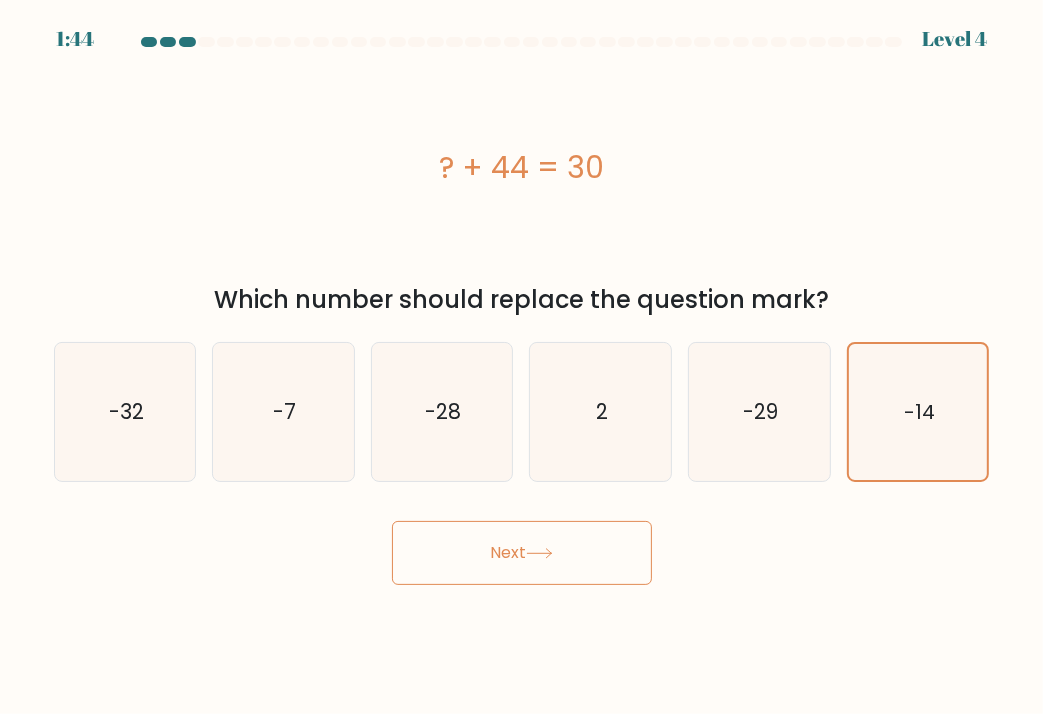 click on "Next" at bounding box center (522, 553) 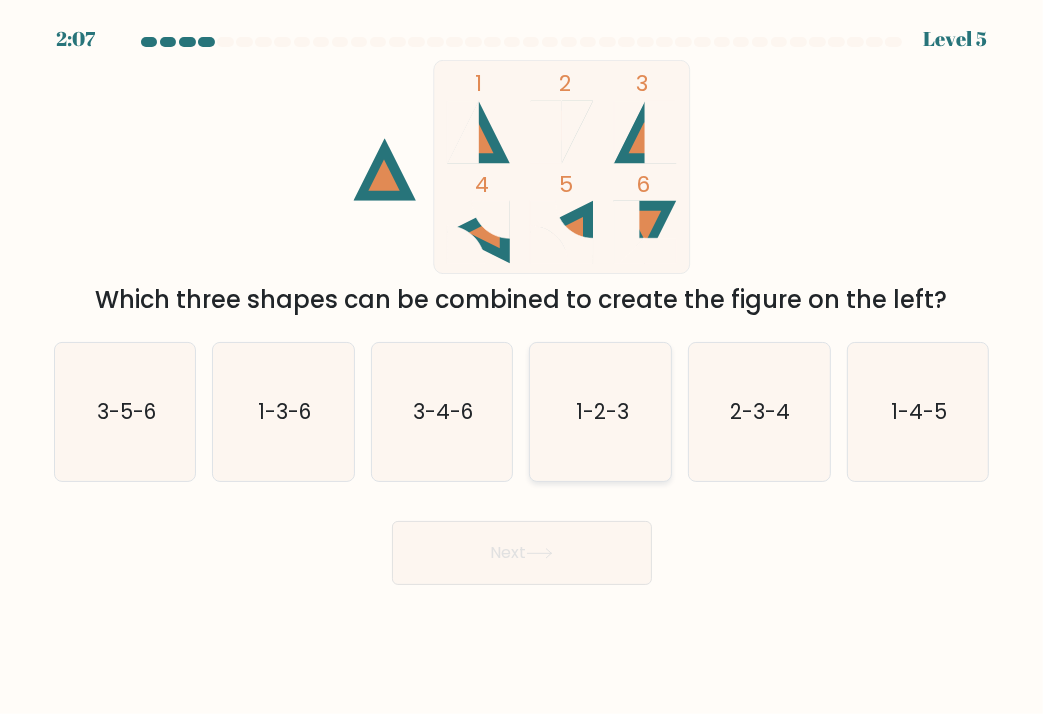 click on "1-2-3" at bounding box center (601, 412) 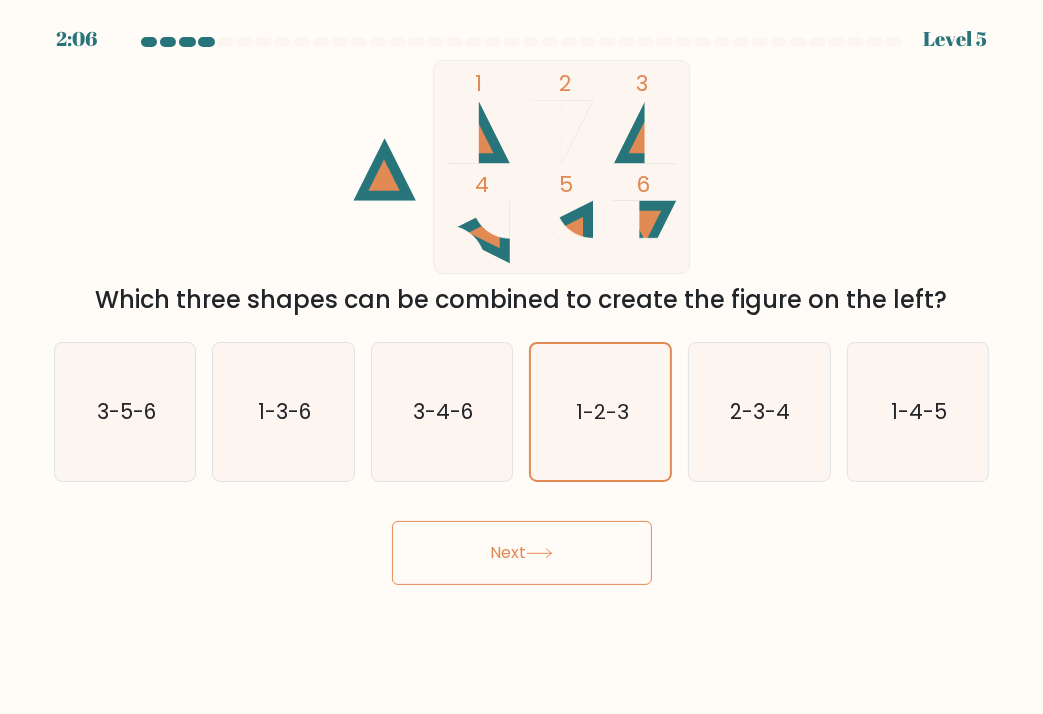 click at bounding box center (539, 553) 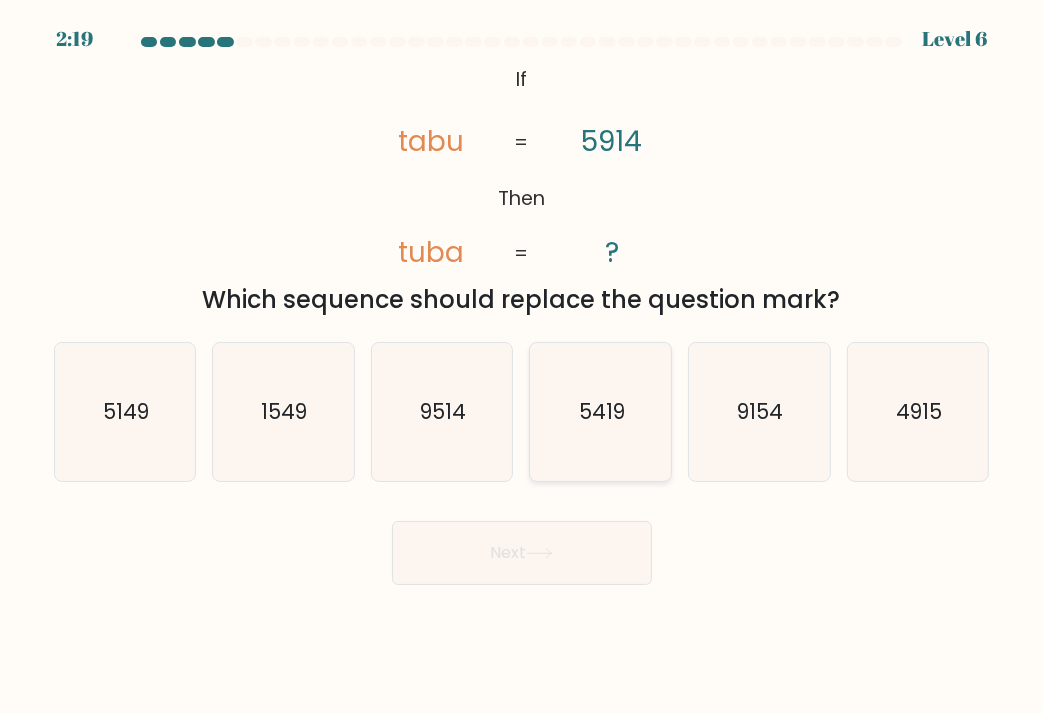 click on "5419" at bounding box center (600, 412) 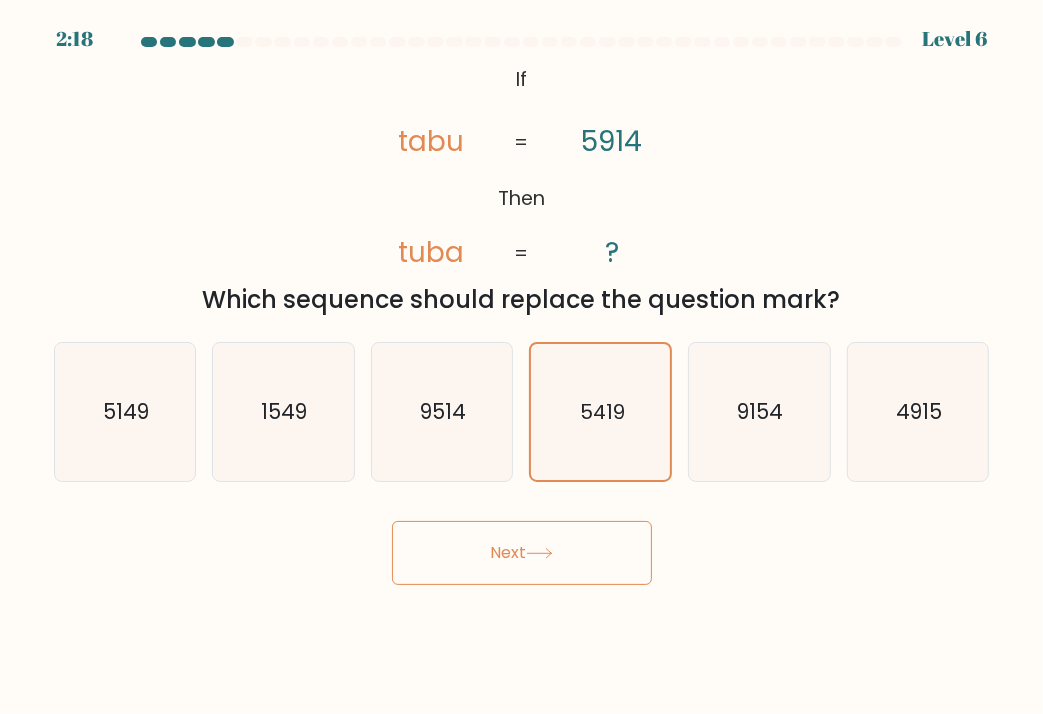 click on "Next" at bounding box center (522, 553) 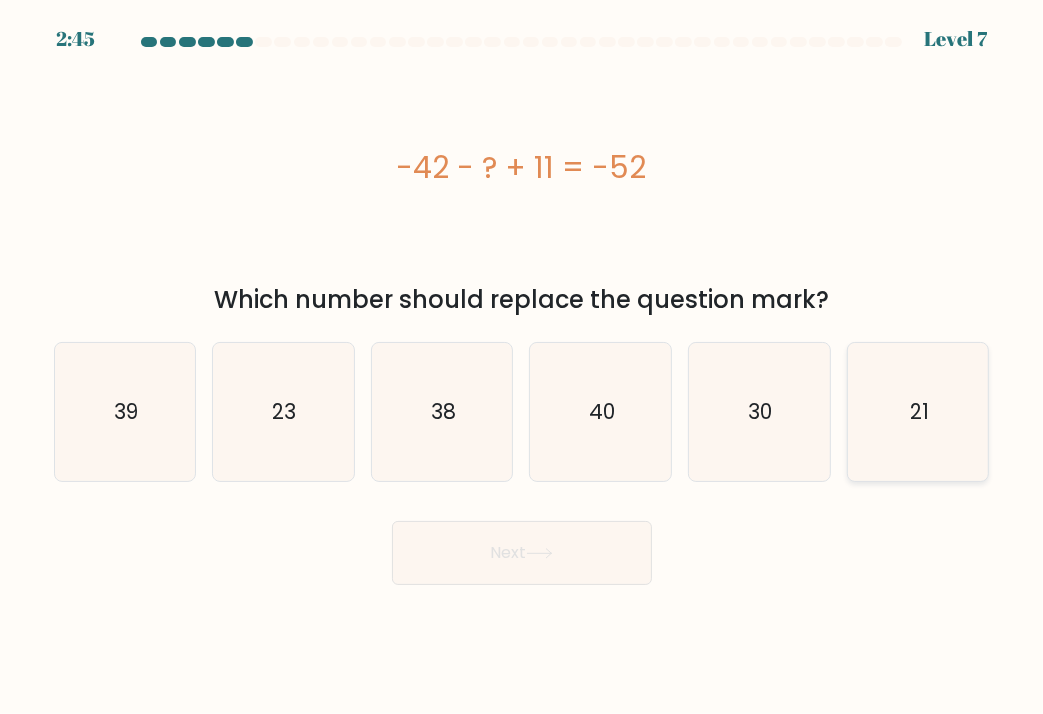 click on "21" at bounding box center [918, 412] 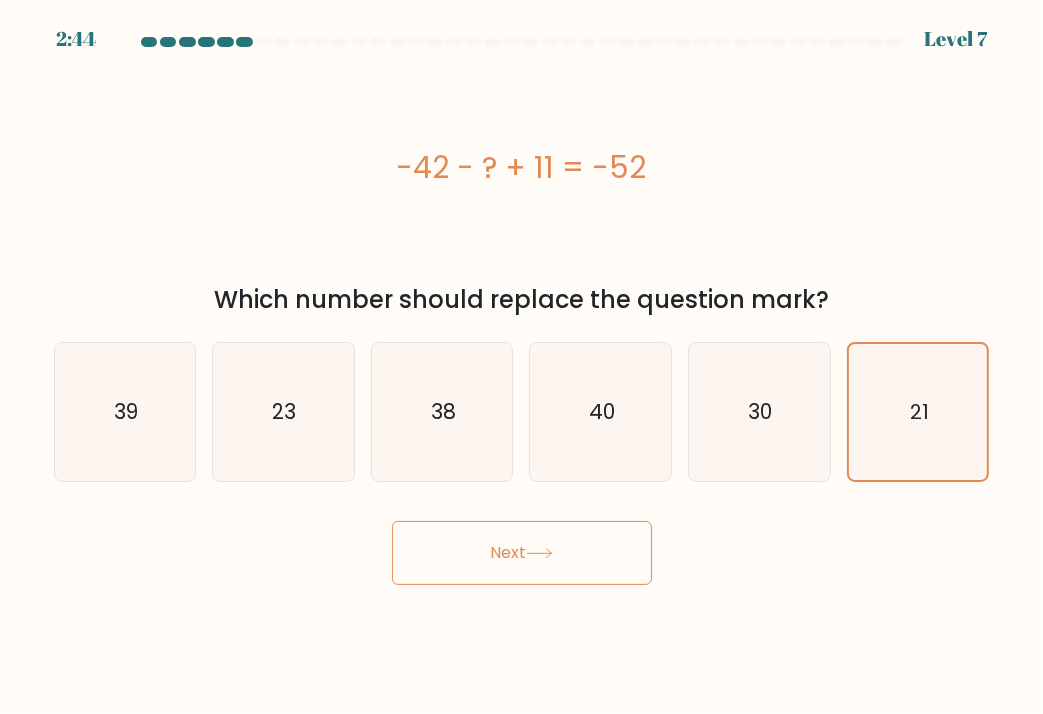 click on "Next" at bounding box center [522, 553] 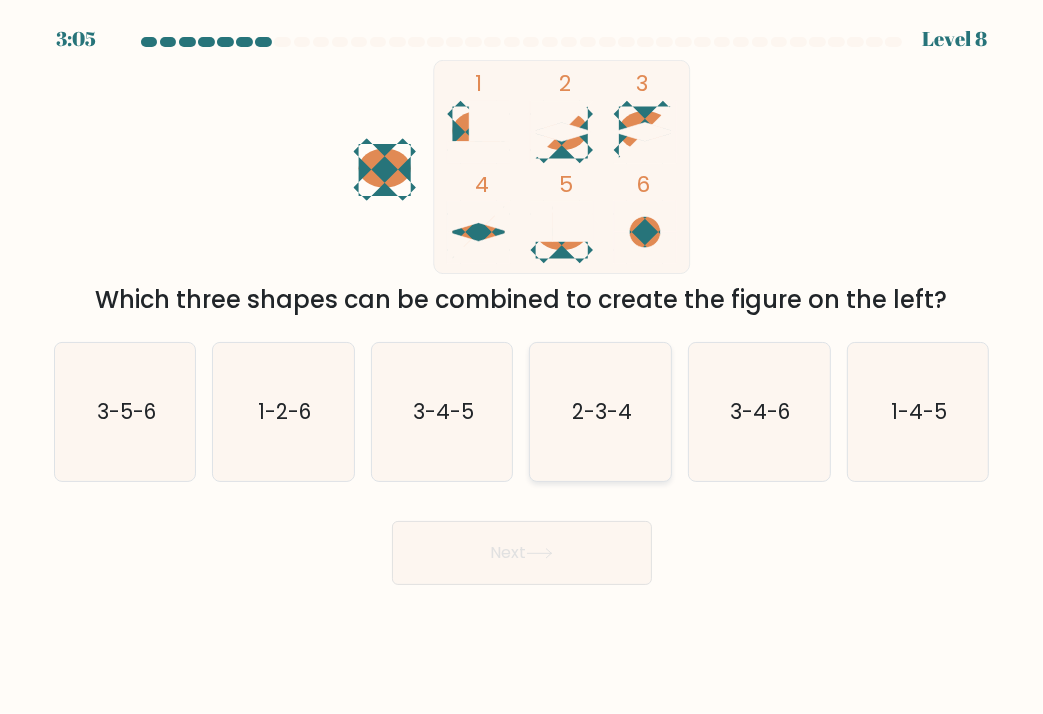 click on "2-3-4" at bounding box center (601, 412) 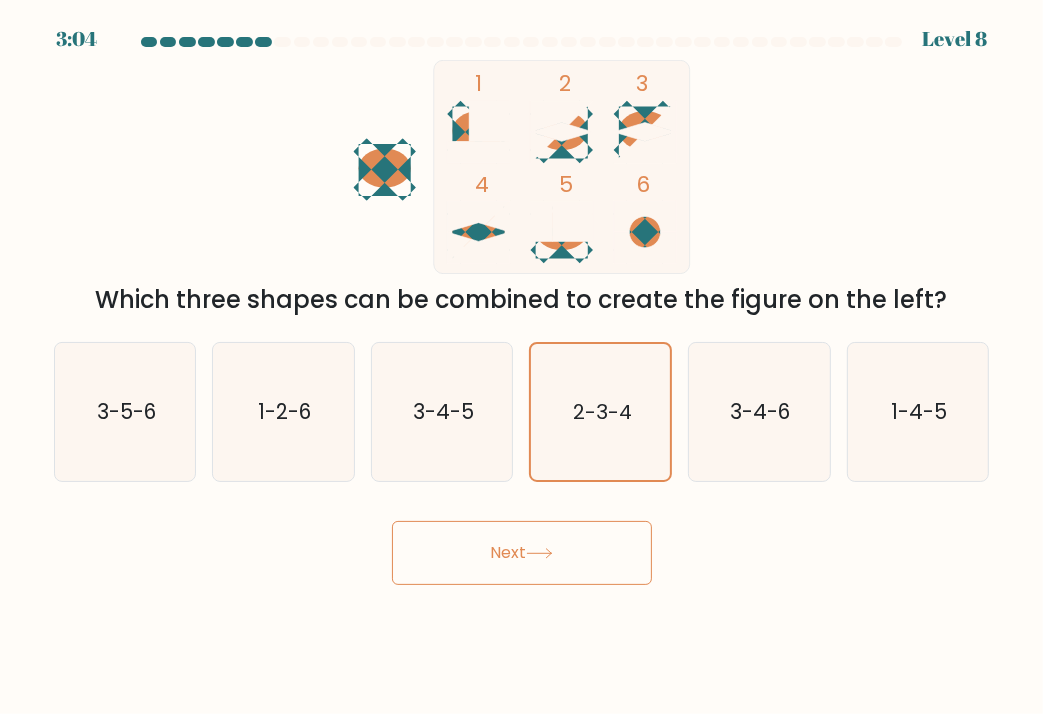click at bounding box center (539, 553) 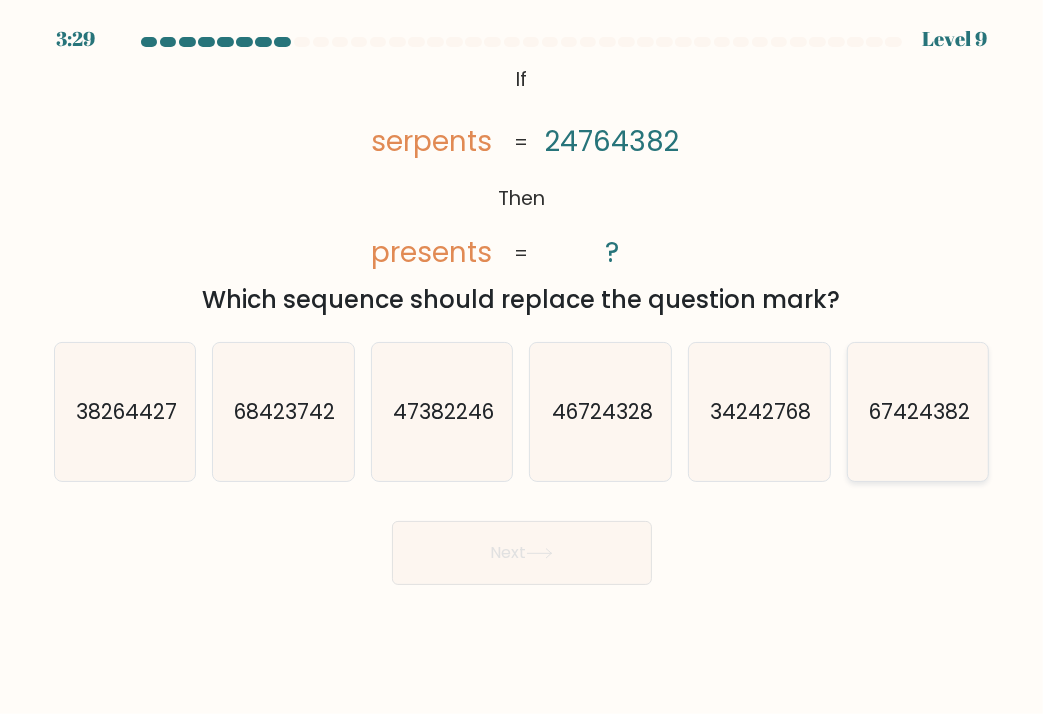 click on "67424382" at bounding box center (918, 412) 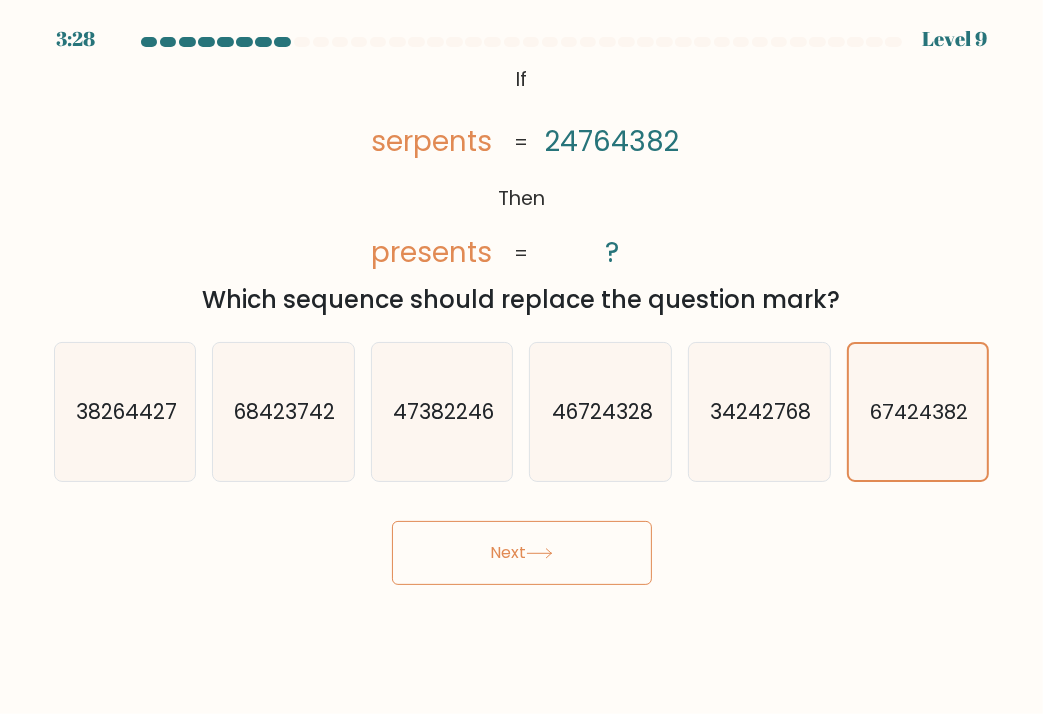 click on "0:89
Lorem 9
Ip" at bounding box center [521, 357] 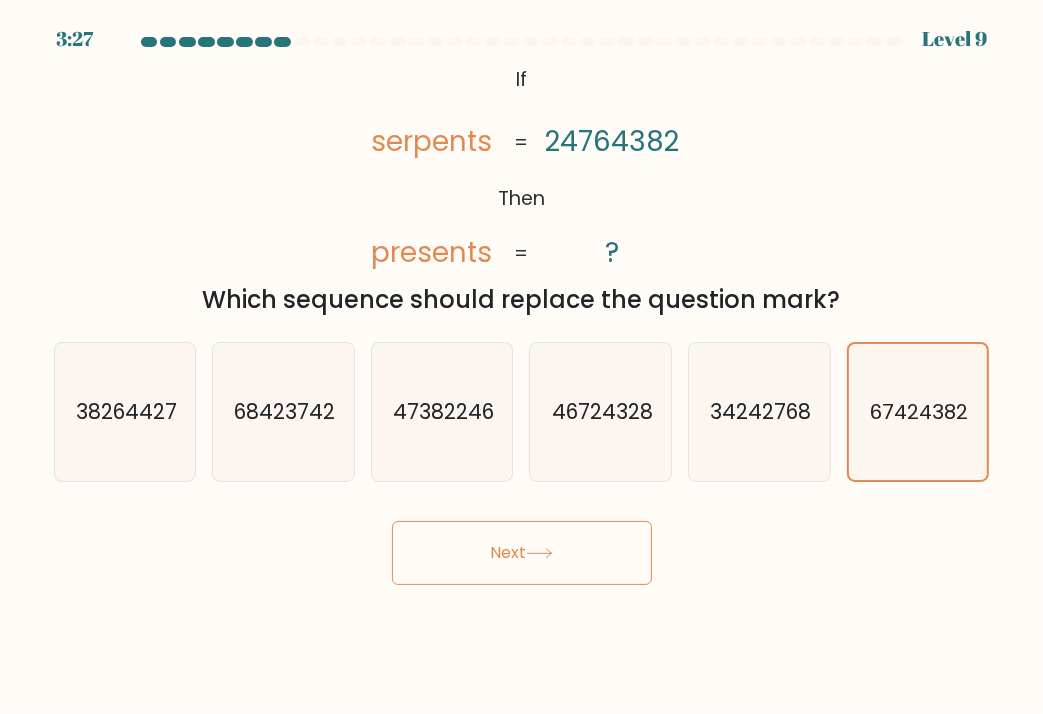 click on "Next" at bounding box center [522, 553] 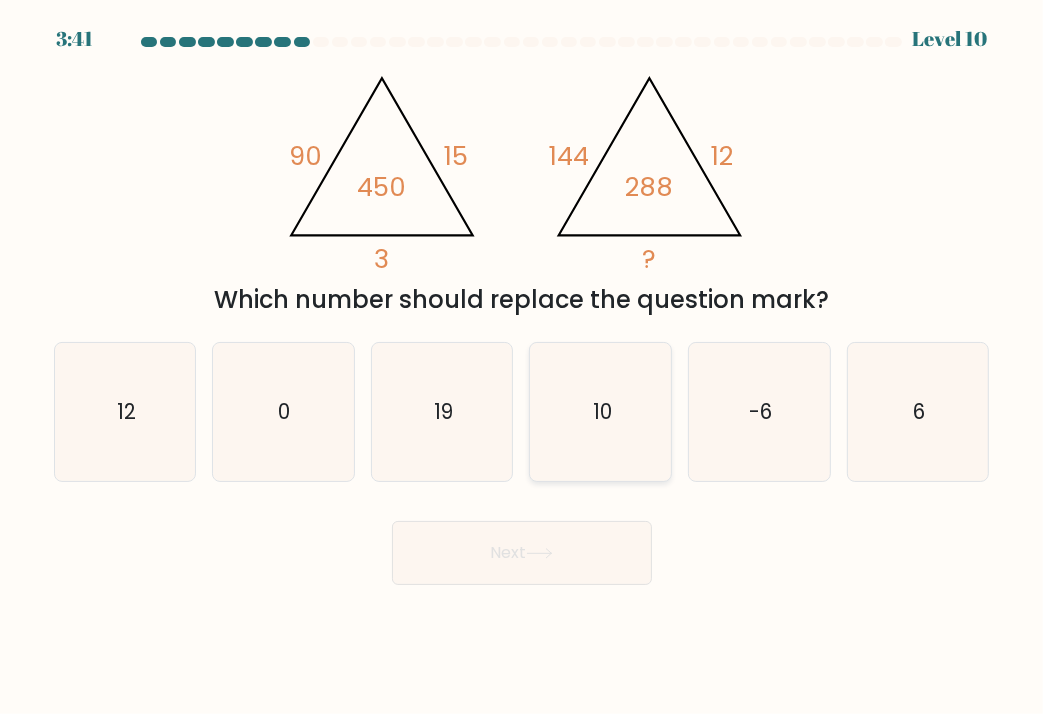 click on "10" at bounding box center [601, 412] 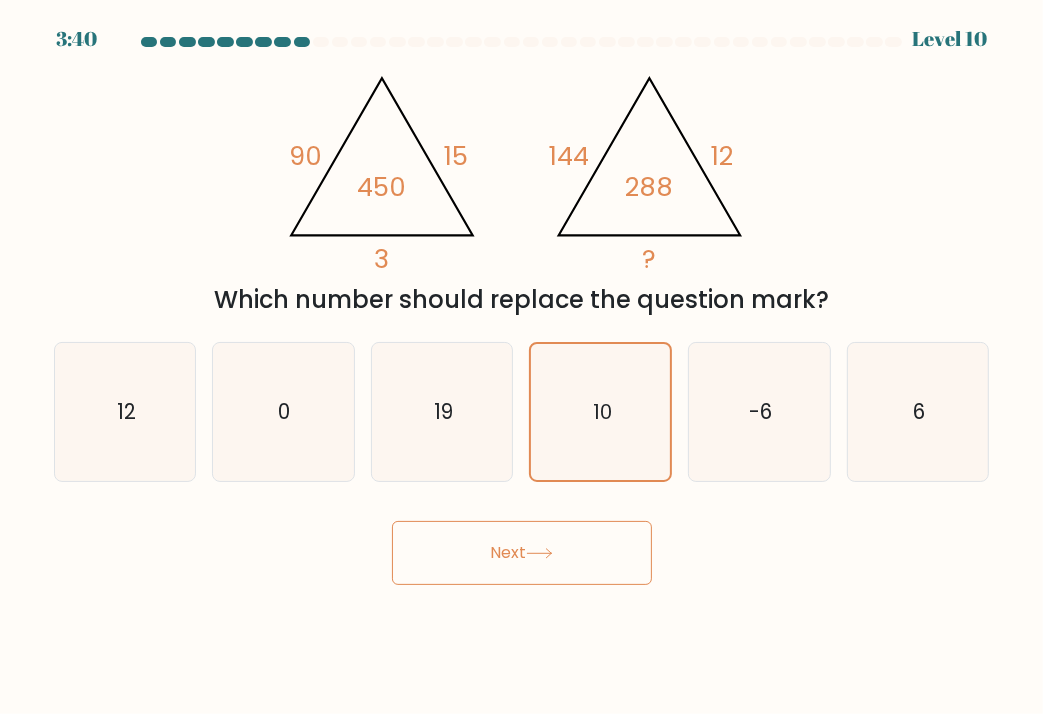 click on "Next" at bounding box center [522, 553] 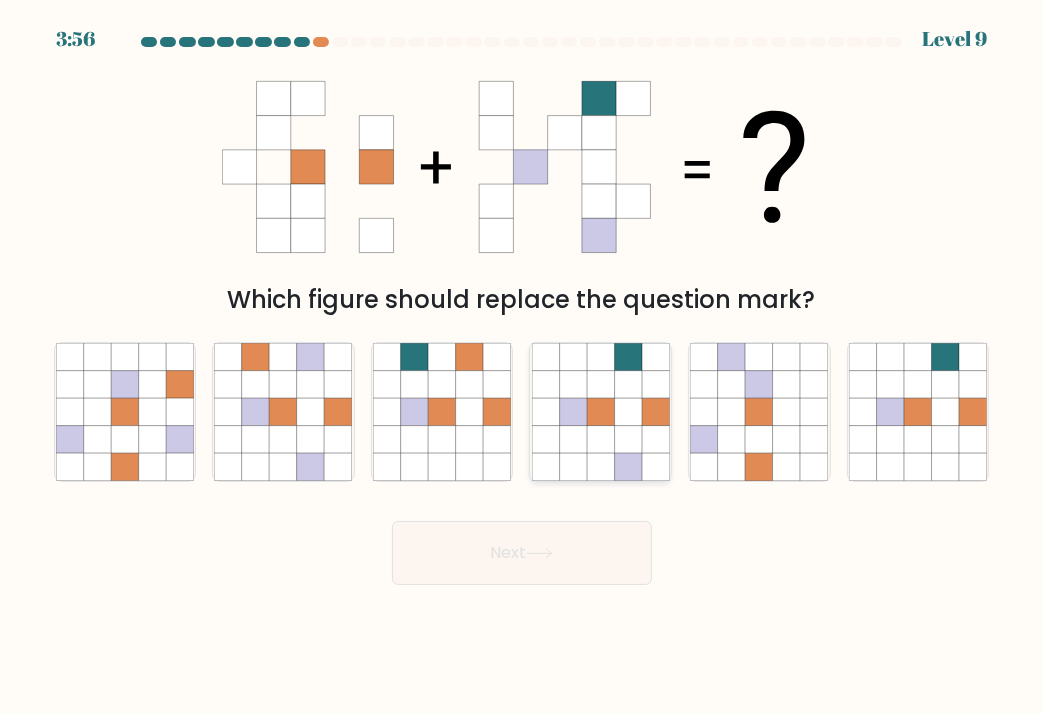 click at bounding box center (600, 439) 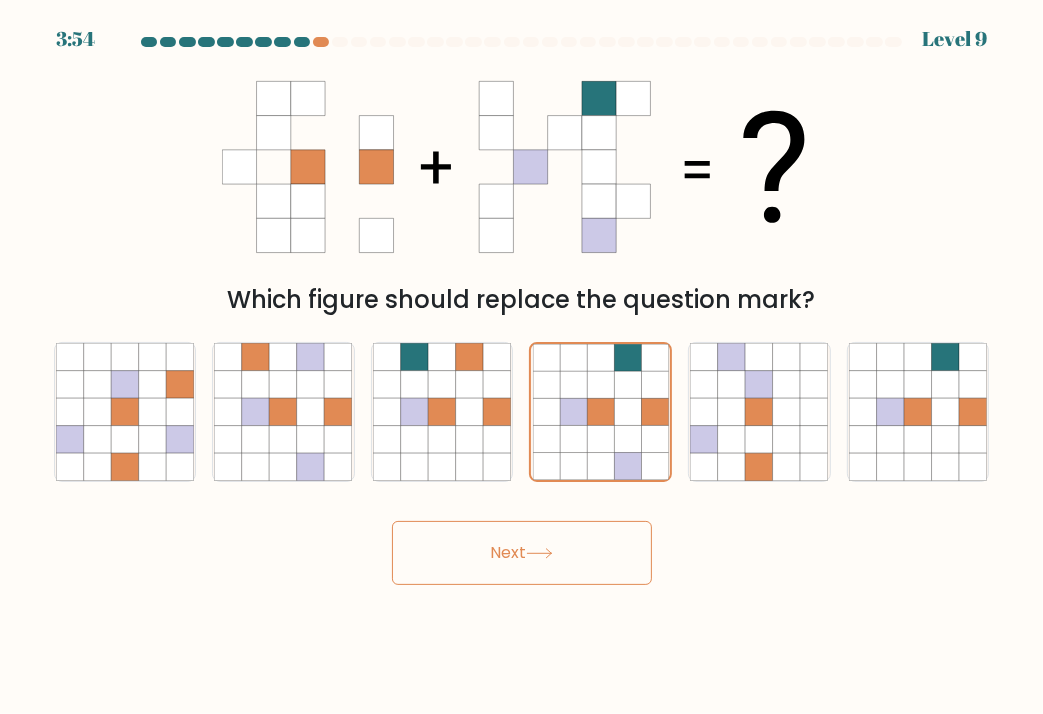 click on "Next" at bounding box center (522, 553) 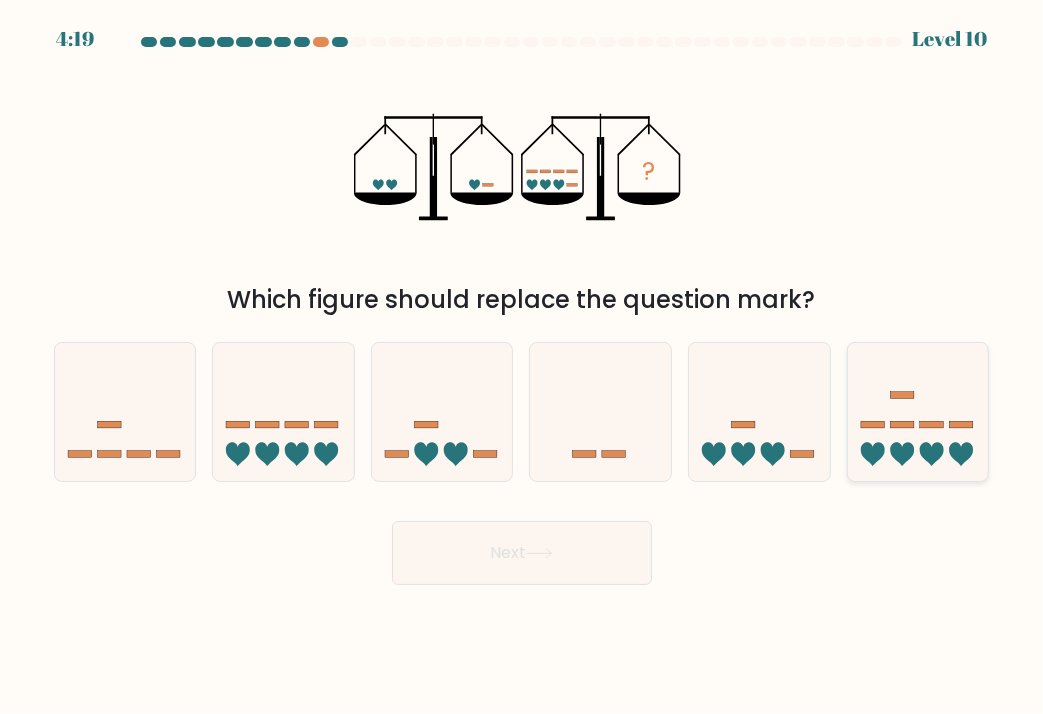 click at bounding box center [902, 455] 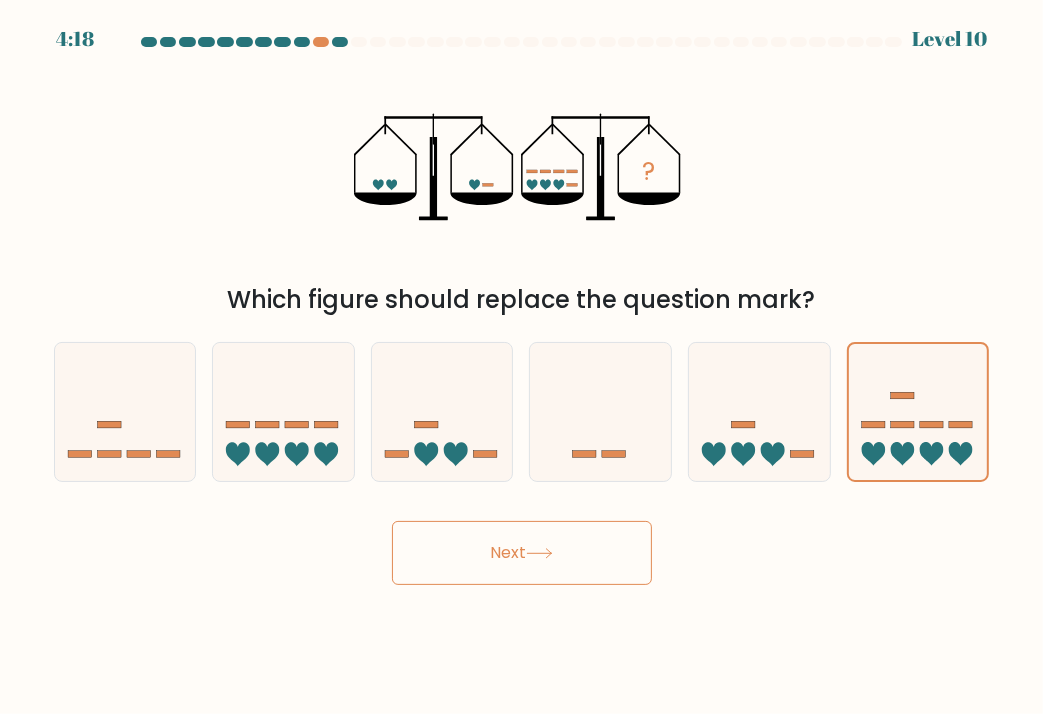click on "Next" at bounding box center (522, 553) 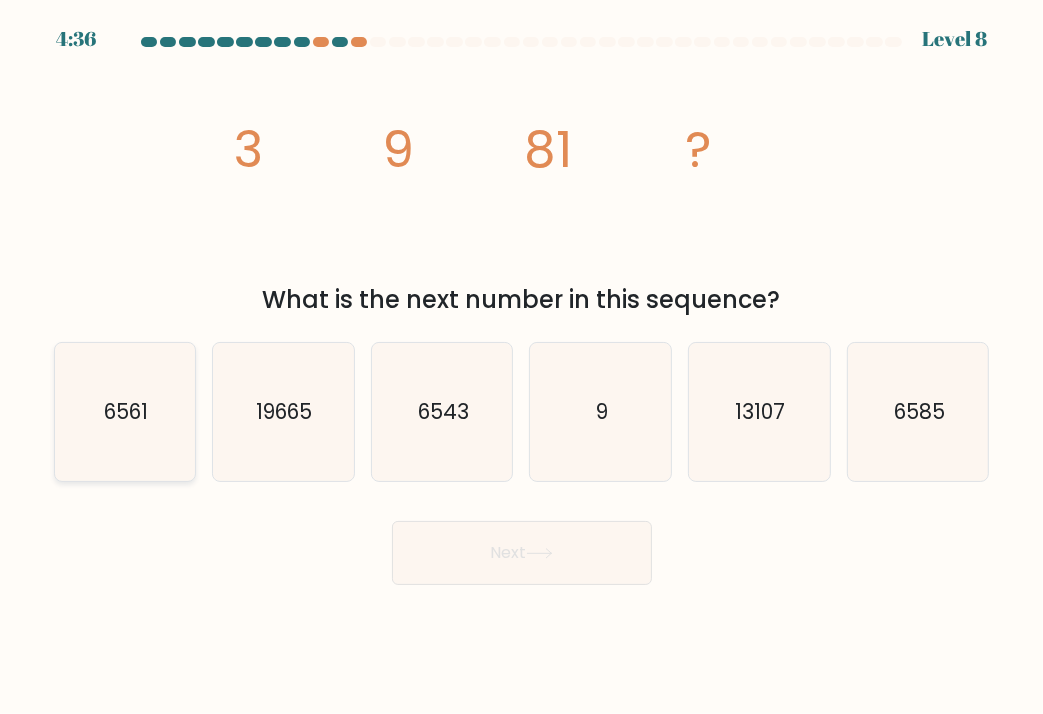 click on "6561" at bounding box center (125, 412) 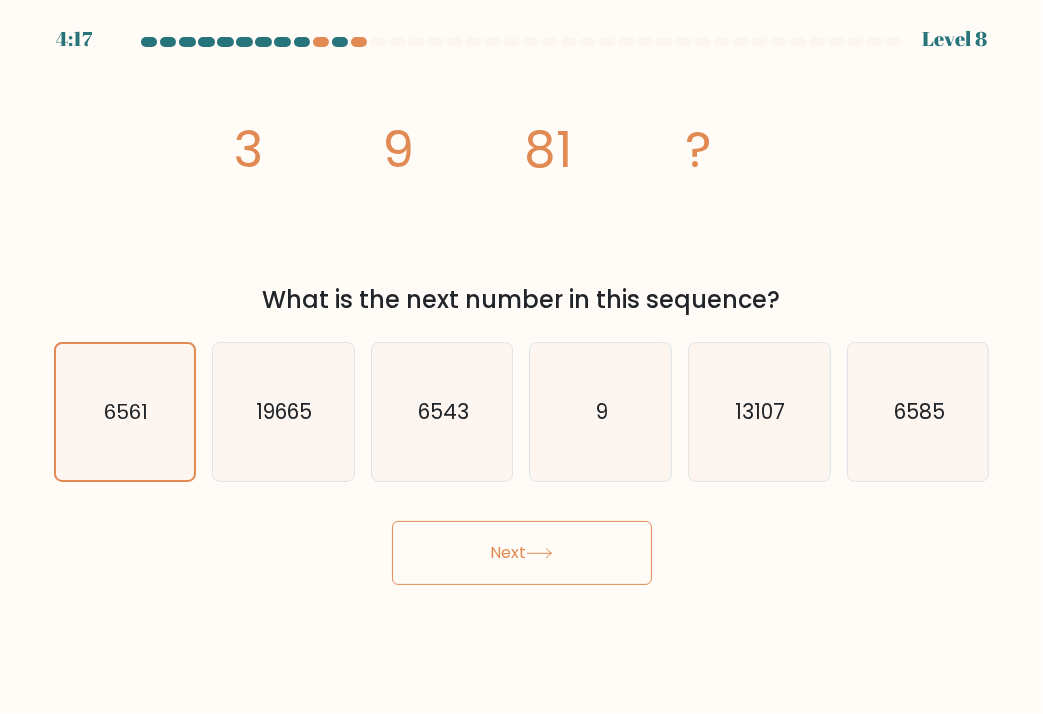 click on "Next" at bounding box center (522, 553) 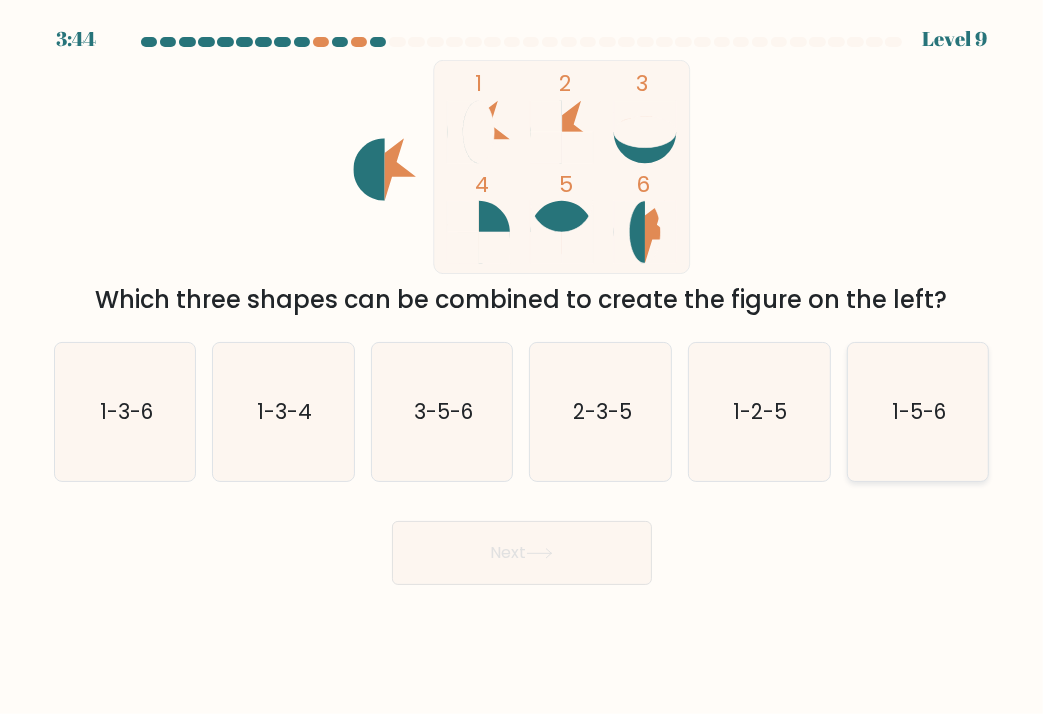 click on "1-5-6" at bounding box center [918, 412] 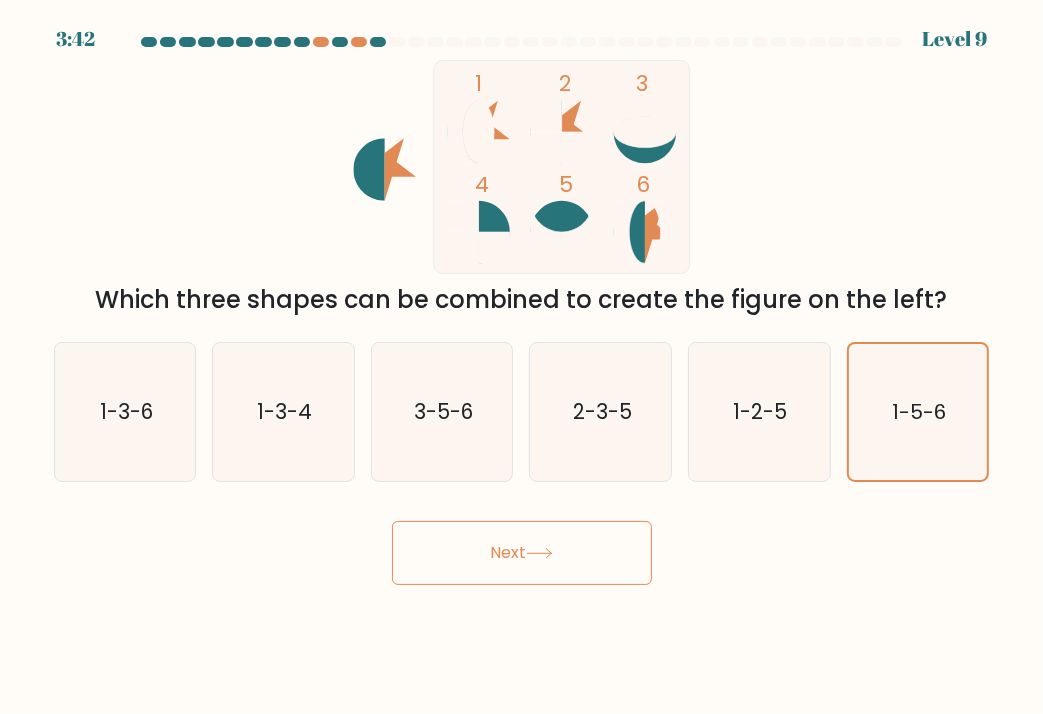 click on "Next" at bounding box center (522, 553) 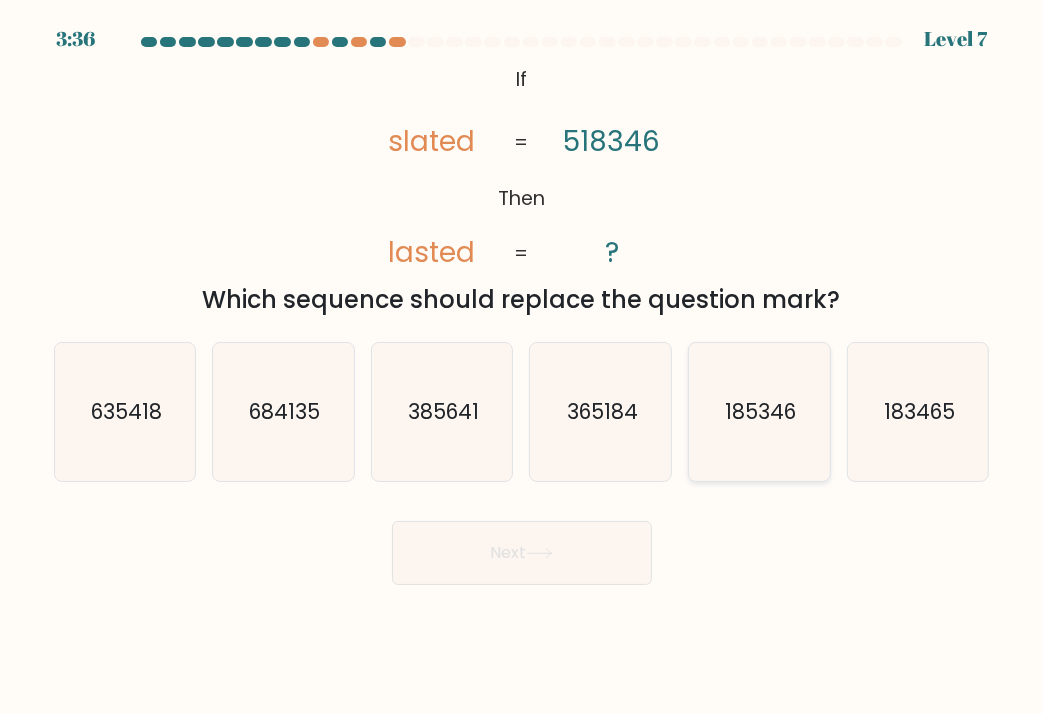 click on "185346" at bounding box center (759, 412) 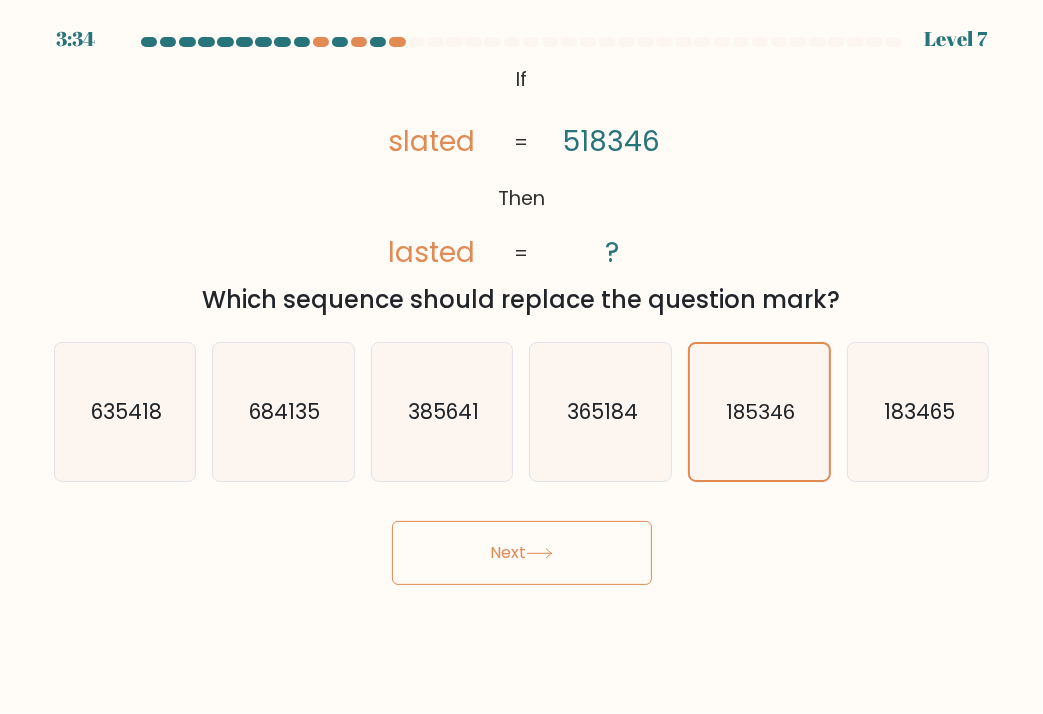click on "Next" at bounding box center (522, 553) 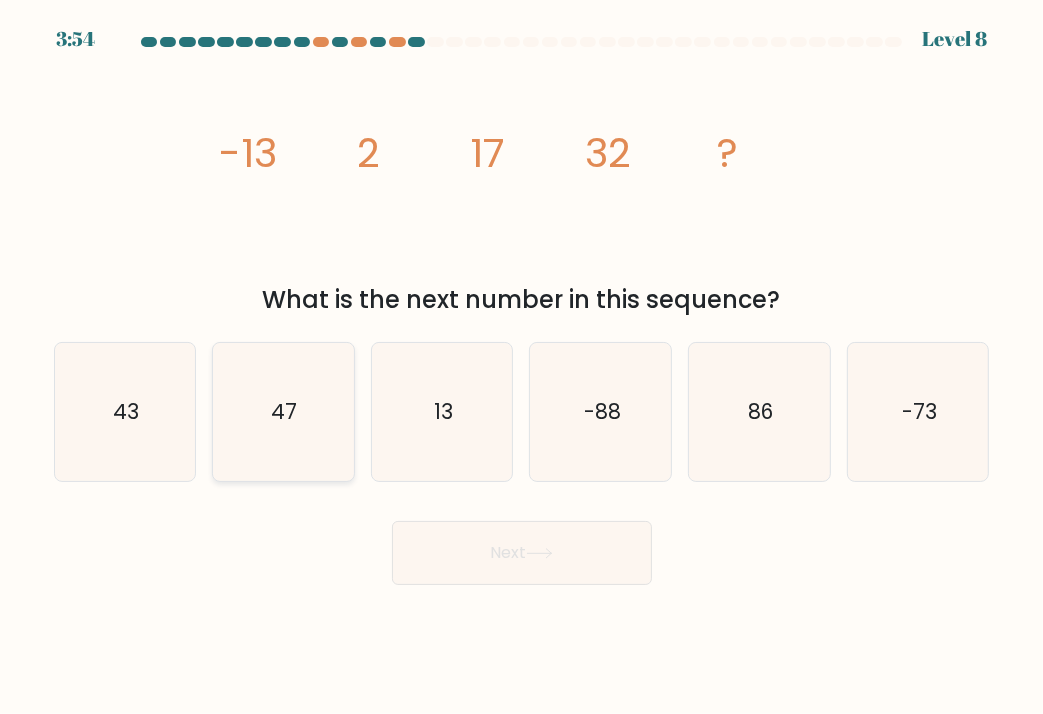 click on "47" at bounding box center [283, 412] 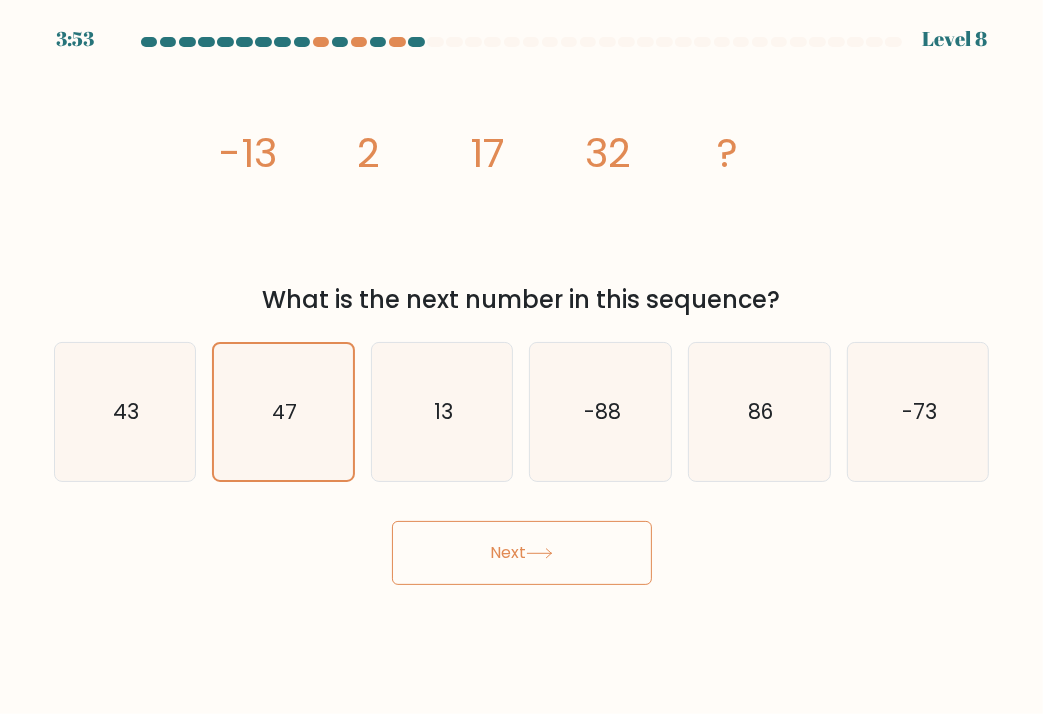 click on "Next" at bounding box center (522, 553) 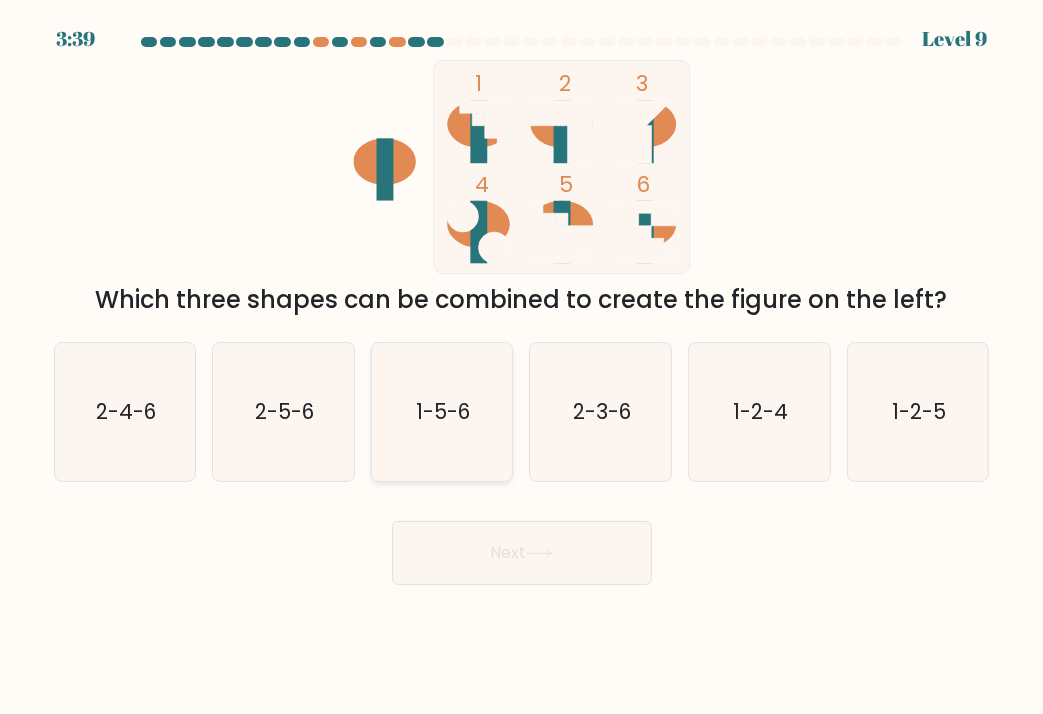 click on "1-5-6" at bounding box center [444, 411] 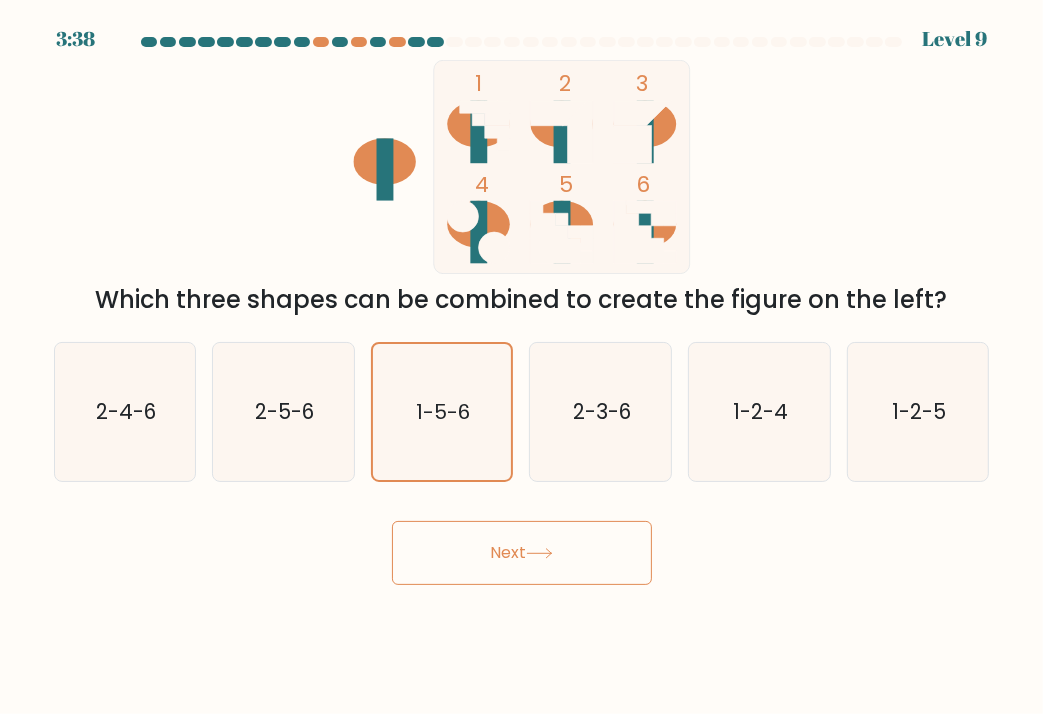 click on "Next" at bounding box center (522, 553) 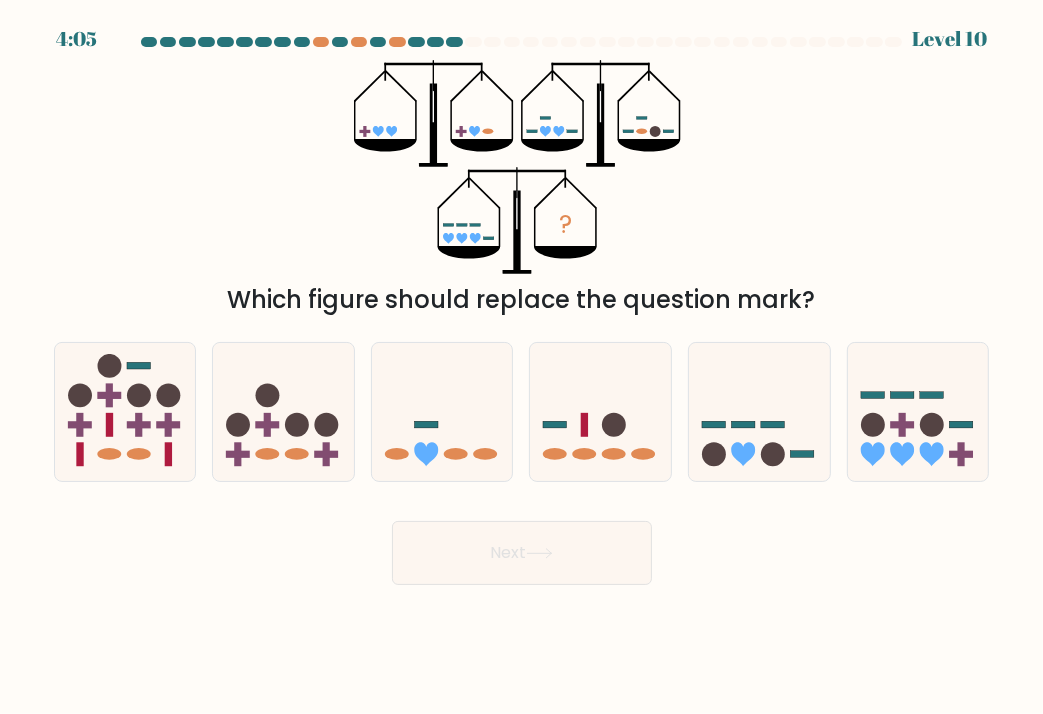 click at bounding box center (521, 311) 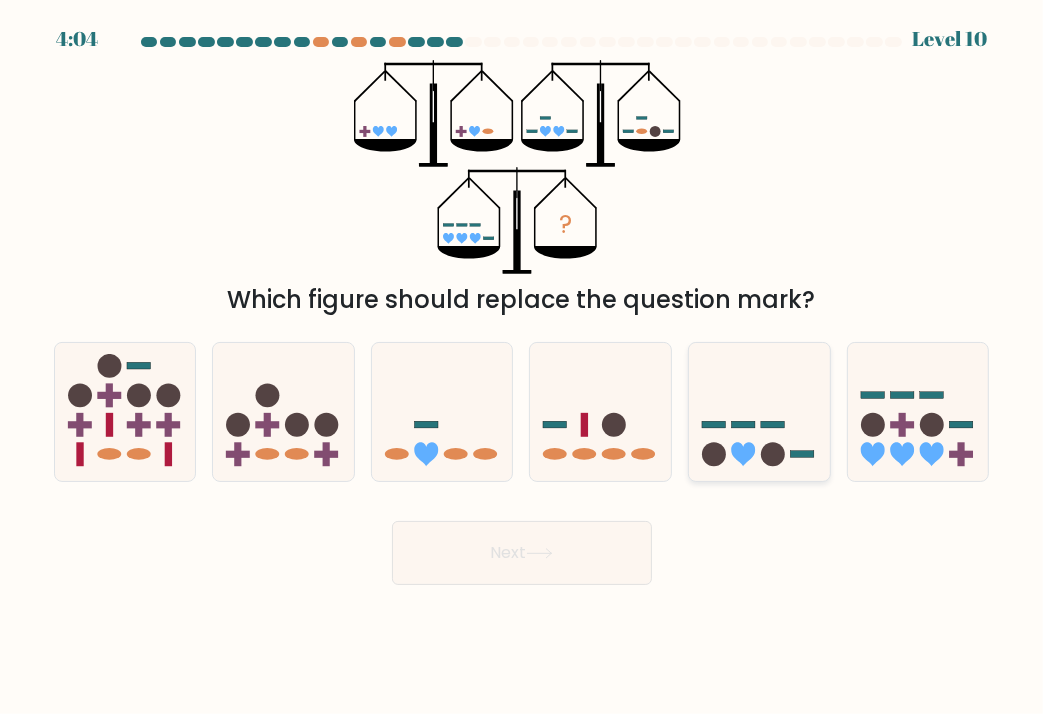click at bounding box center [773, 455] 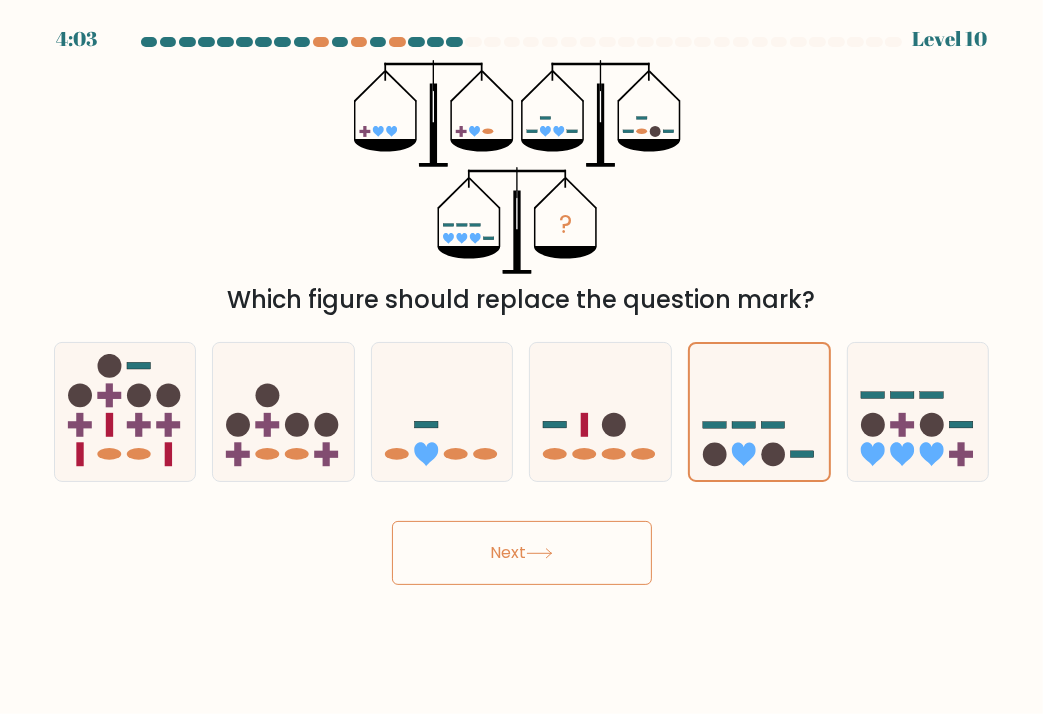 click on "Next" at bounding box center [522, 553] 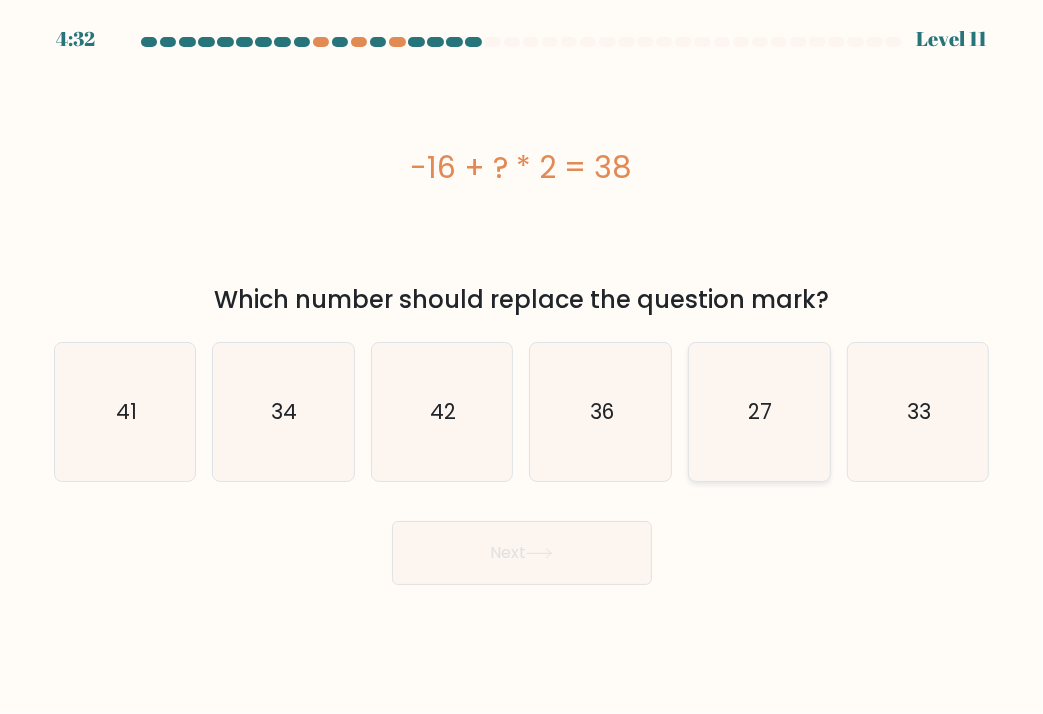 click on "27" at bounding box center [759, 412] 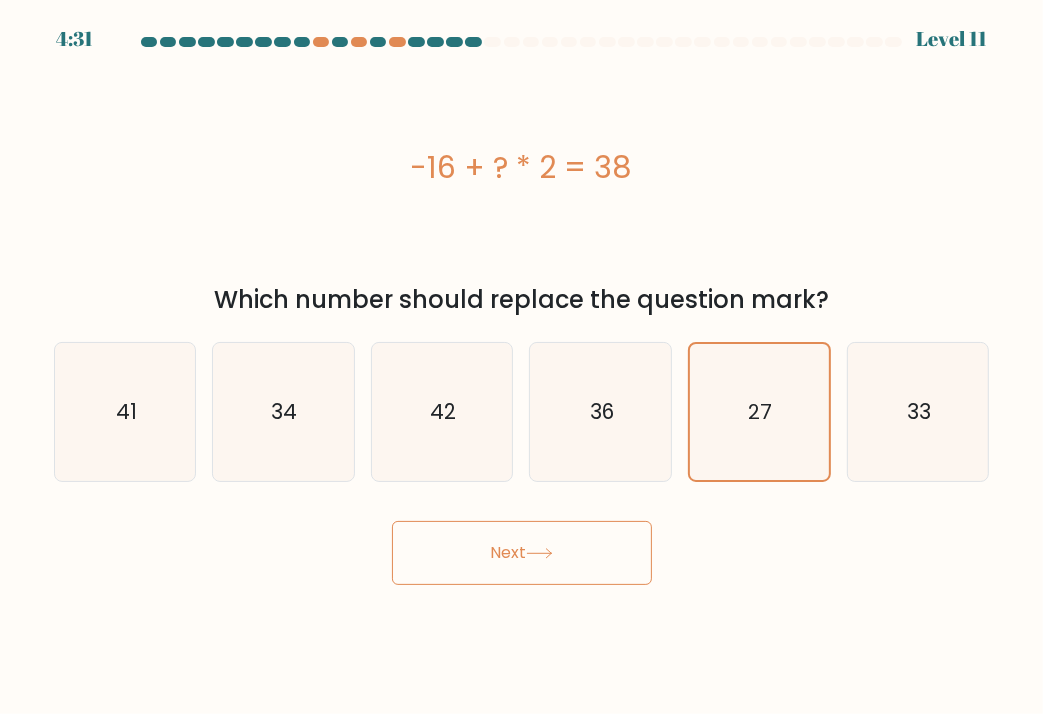 click on "Next" at bounding box center [522, 553] 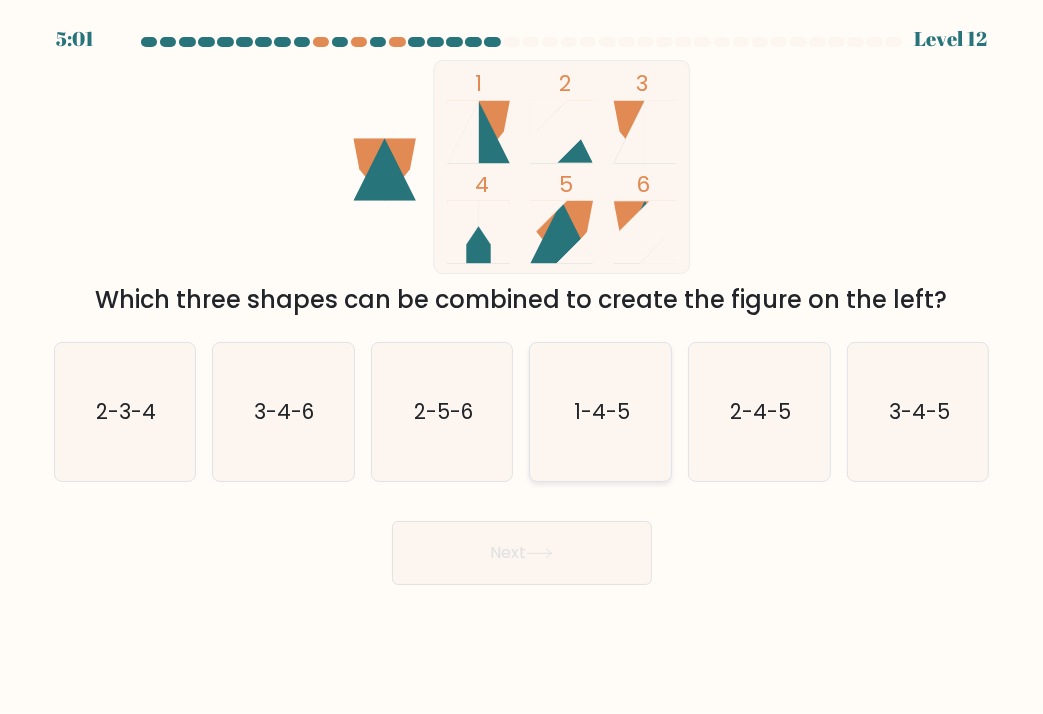 click on "1-4-5" at bounding box center [601, 412] 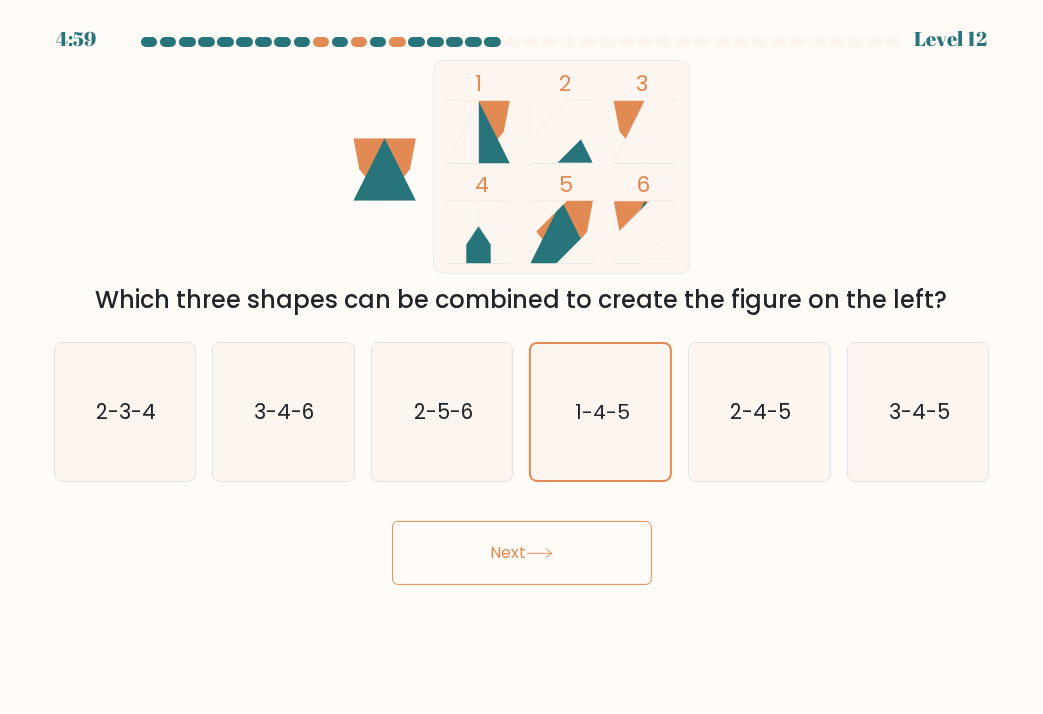 click on "Next" at bounding box center [522, 553] 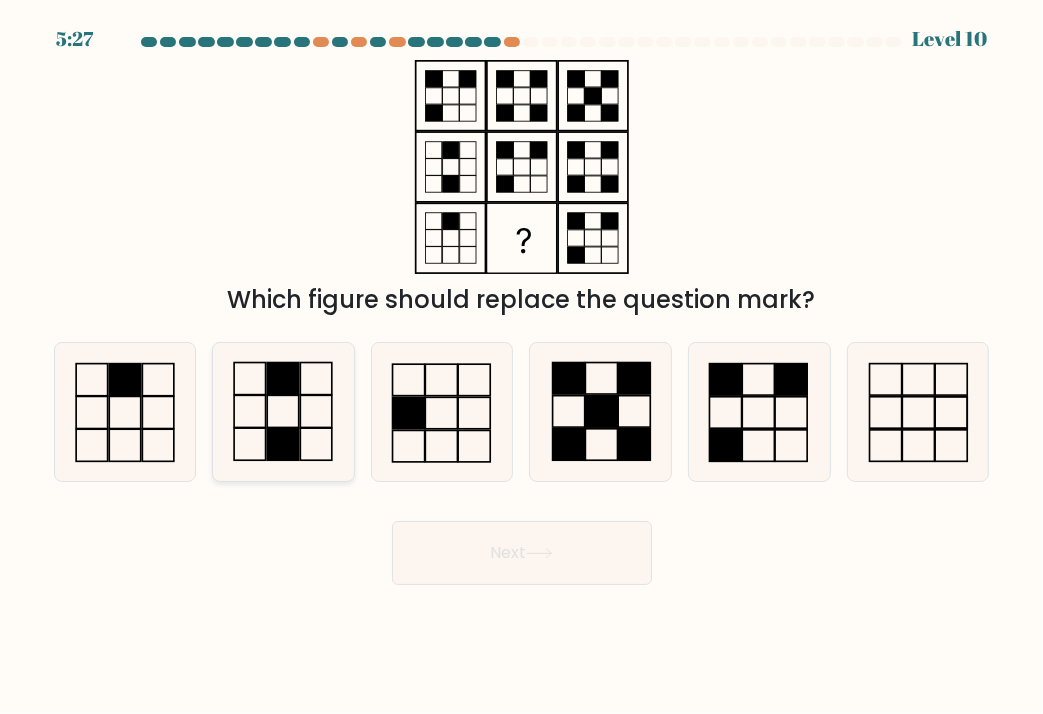 click at bounding box center [283, 412] 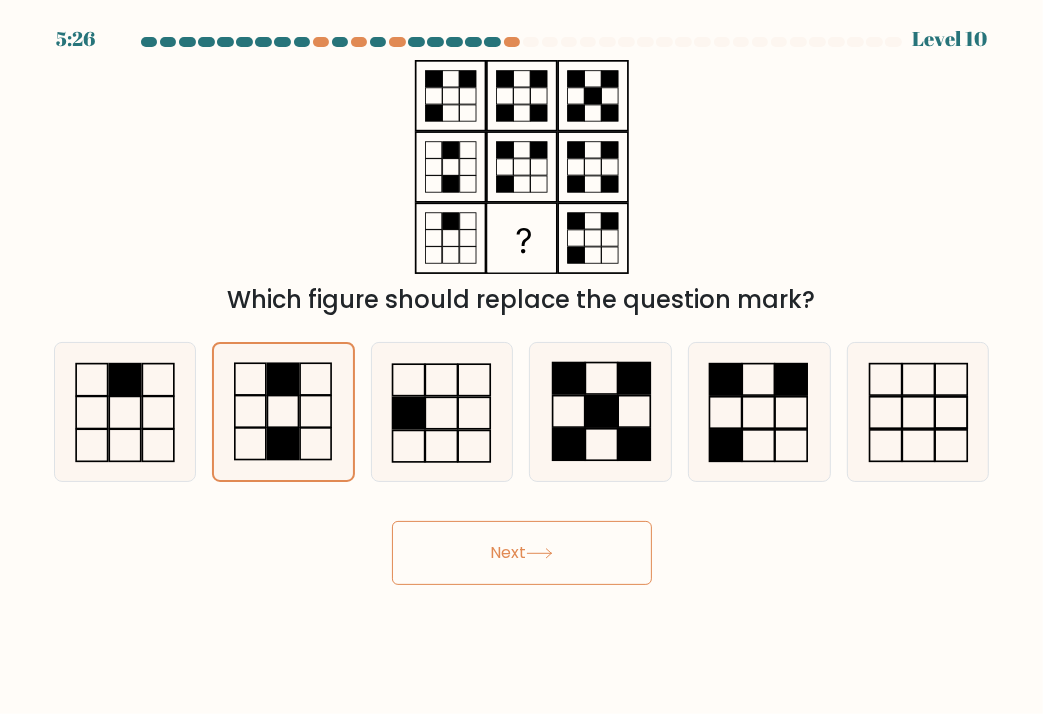 click on "Next" at bounding box center [522, 553] 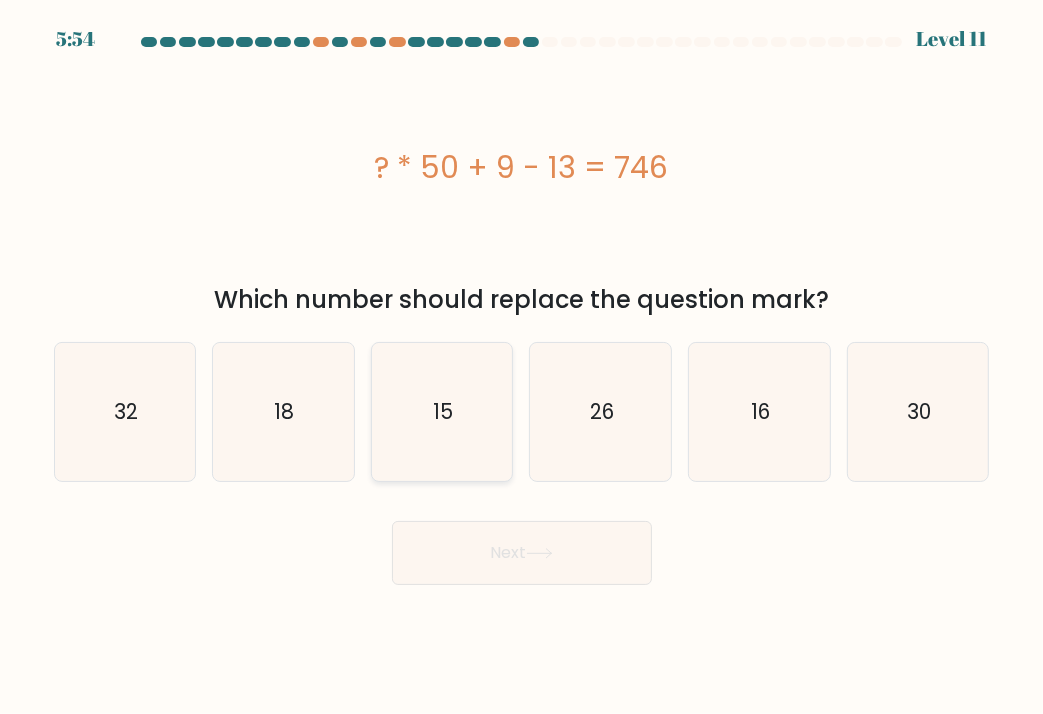 click on "15" at bounding box center [442, 412] 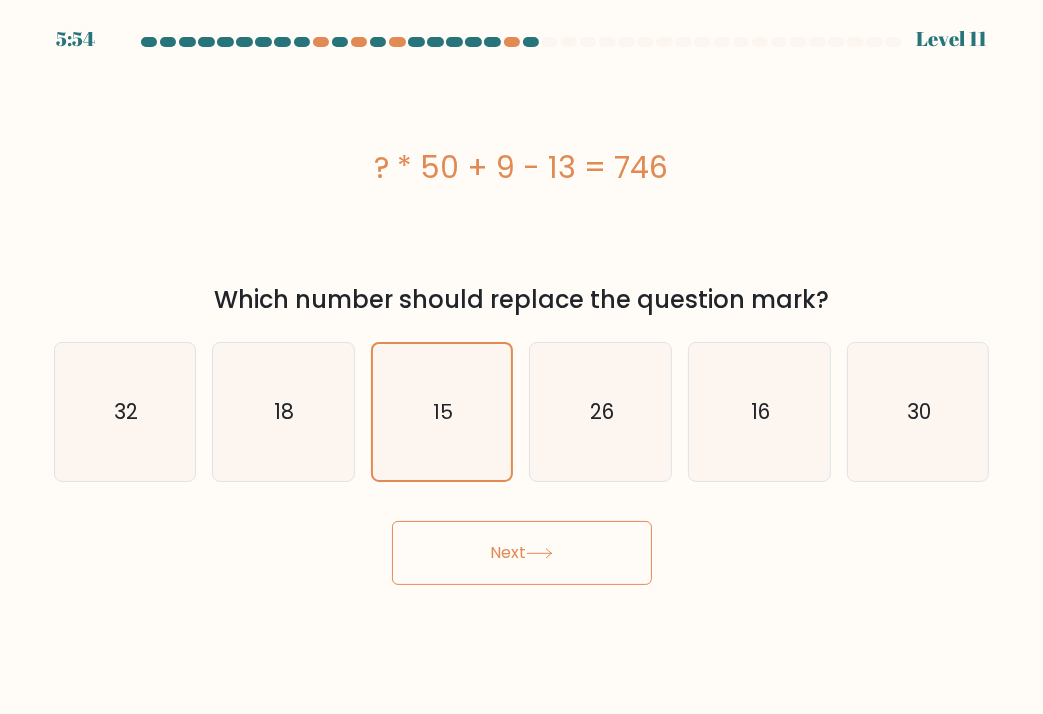 click on "Next" at bounding box center [522, 553] 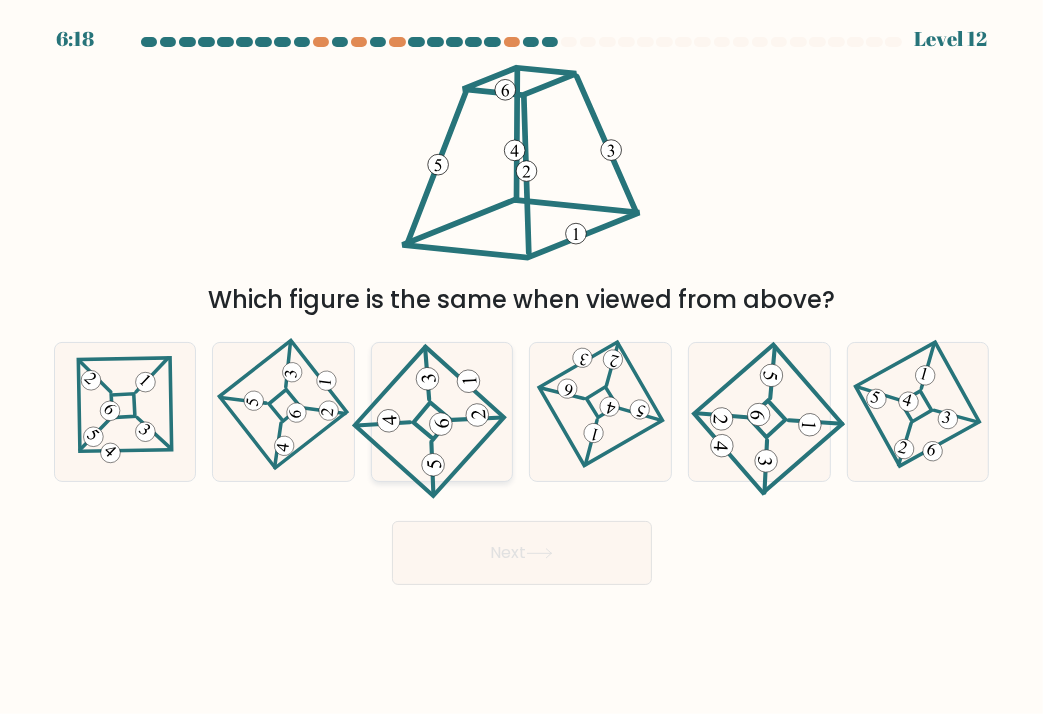 click at bounding box center (442, 412) 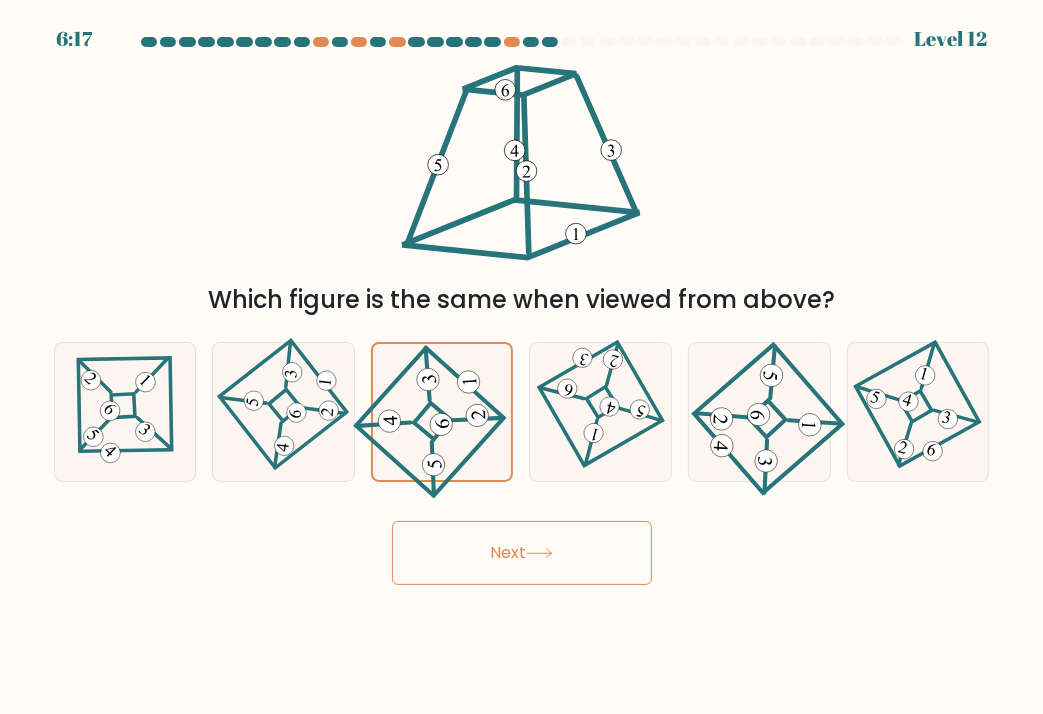 click on "Next" at bounding box center (522, 553) 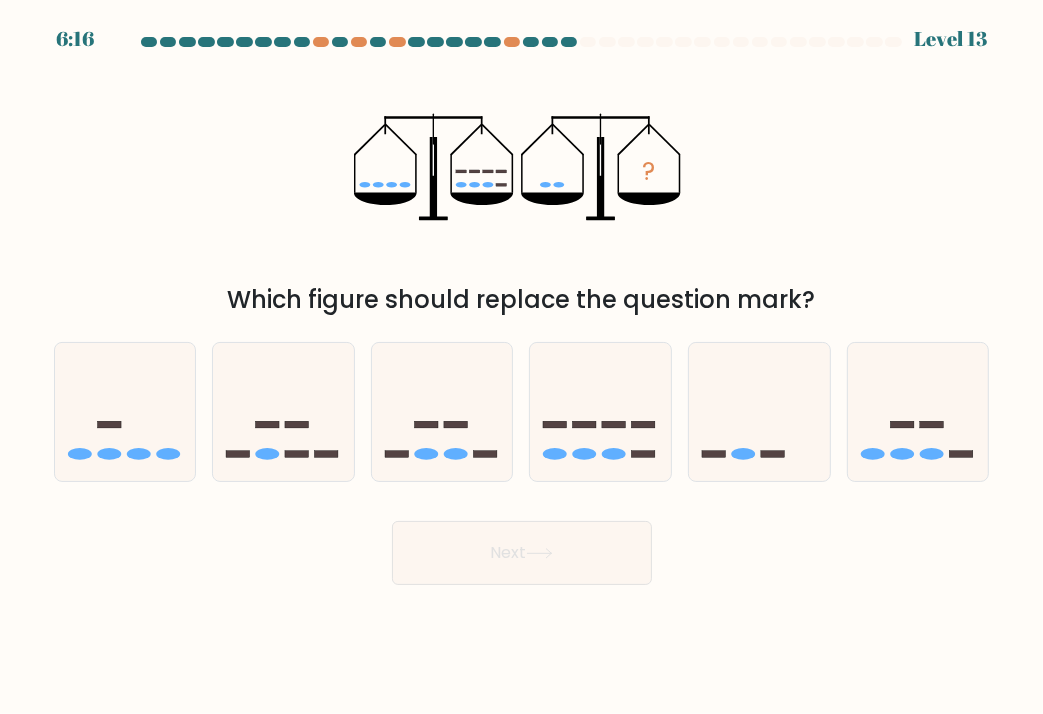 click at bounding box center (539, 553) 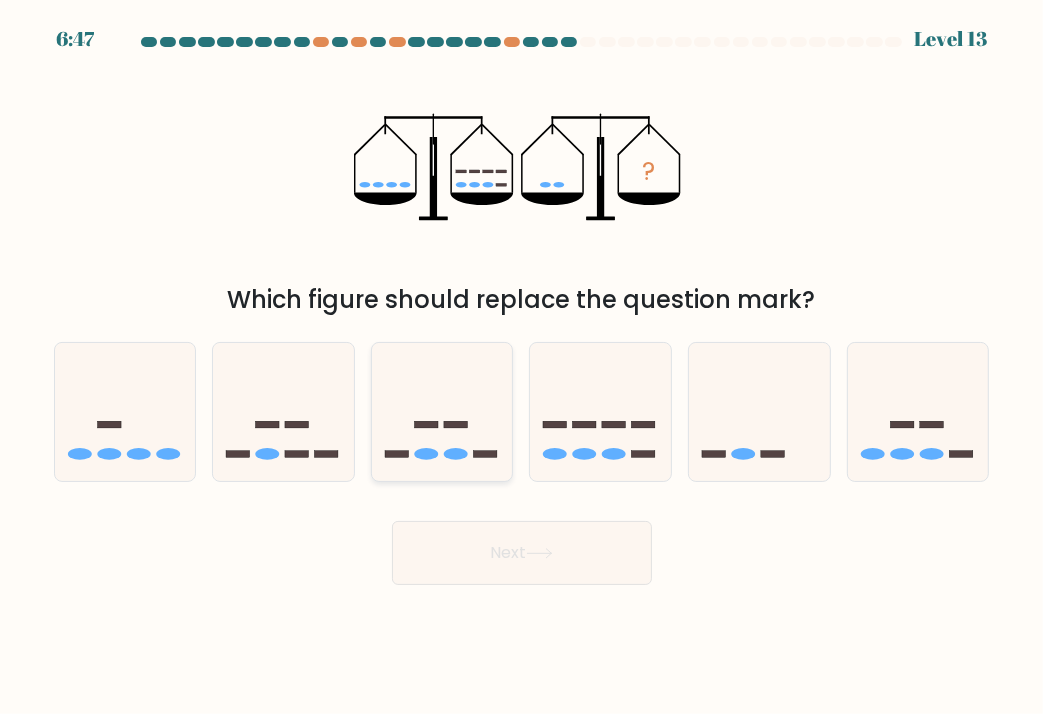 click at bounding box center [426, 454] 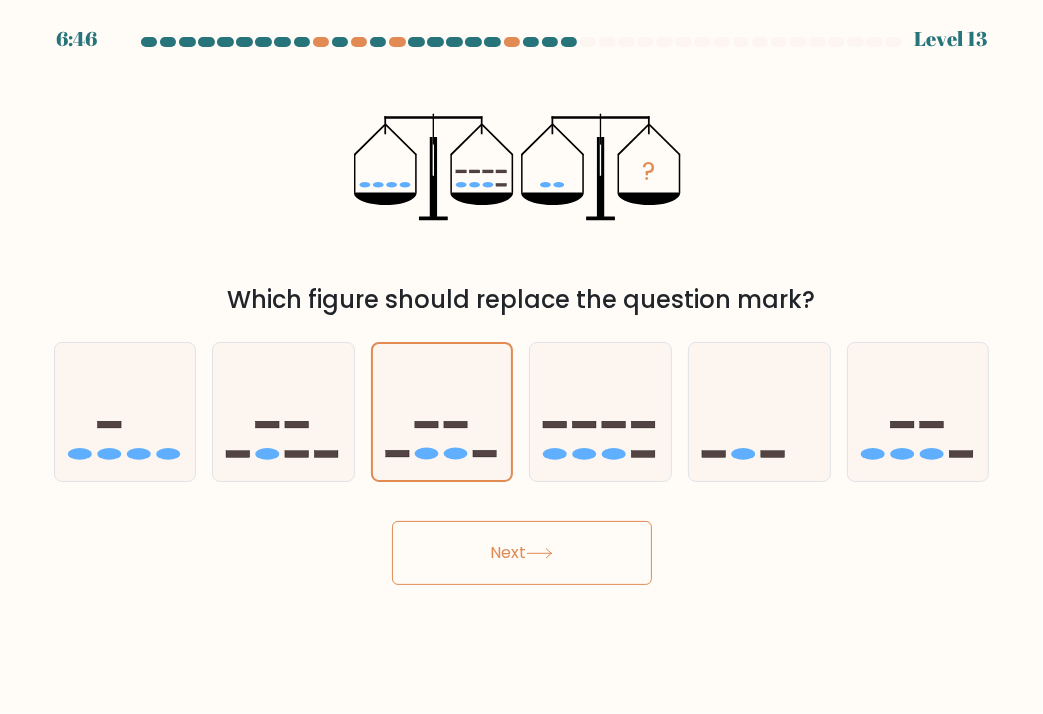 click on "Next" at bounding box center (522, 553) 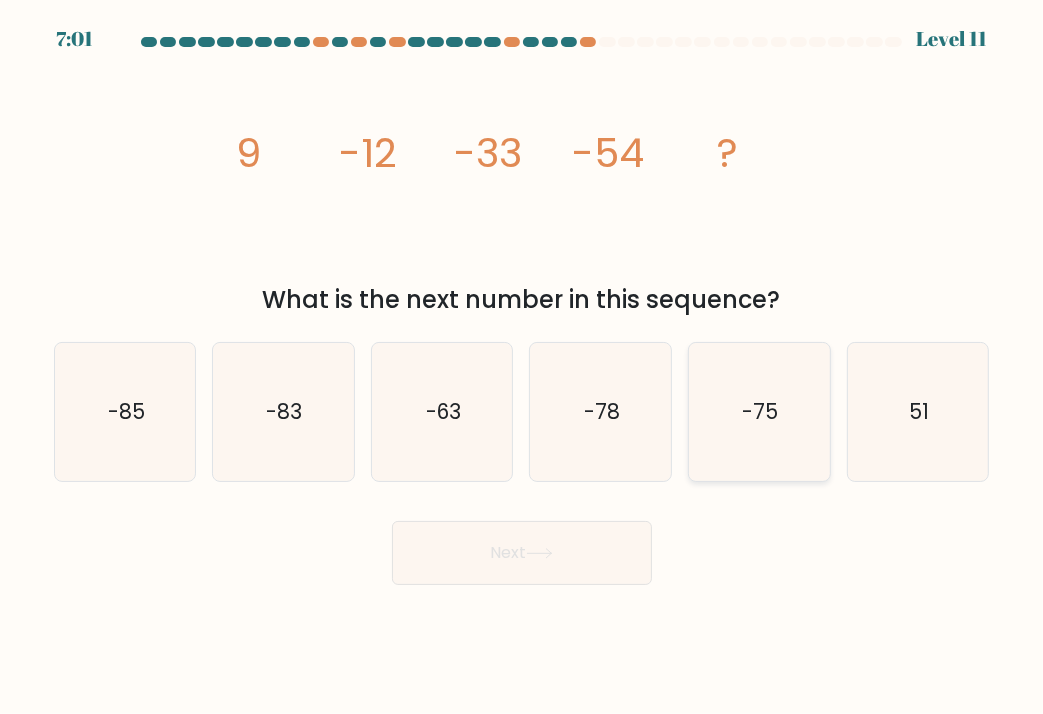 click on "-75" at bounding box center [759, 412] 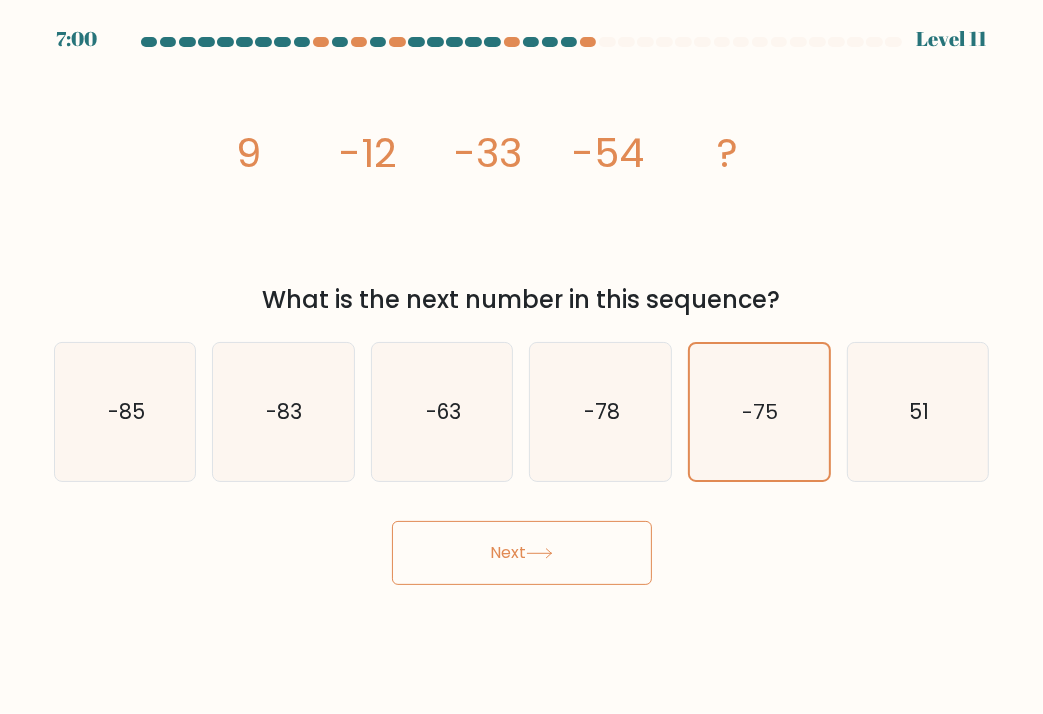 click on "Next" at bounding box center [522, 553] 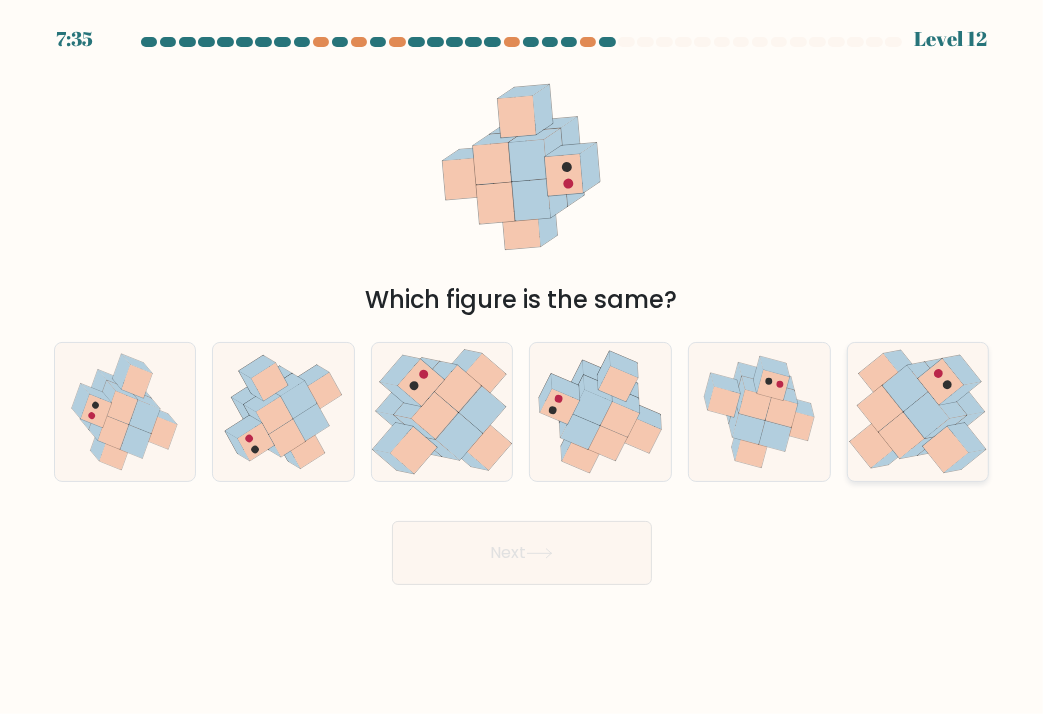 click at bounding box center [880, 409] 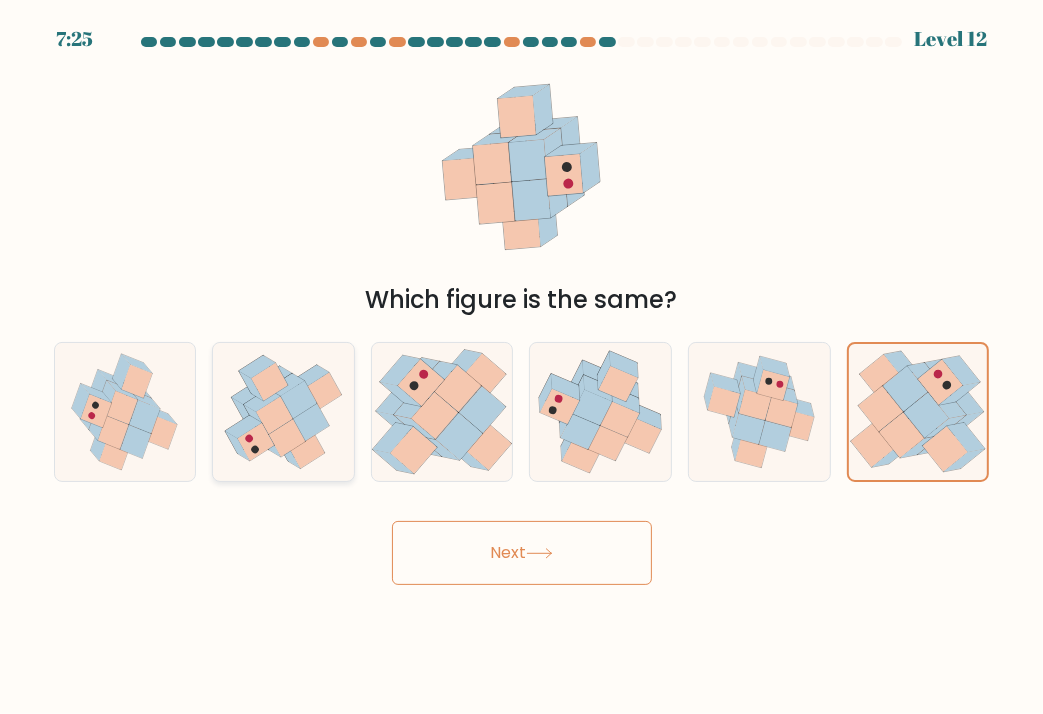click at bounding box center (274, 415) 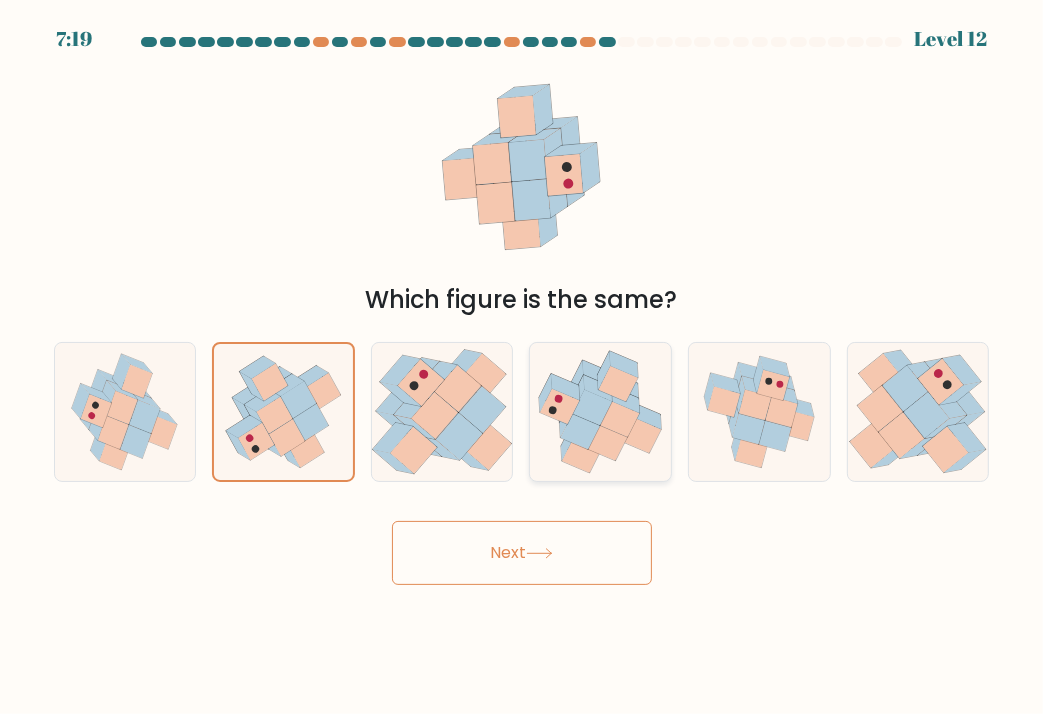 click at bounding box center [580, 431] 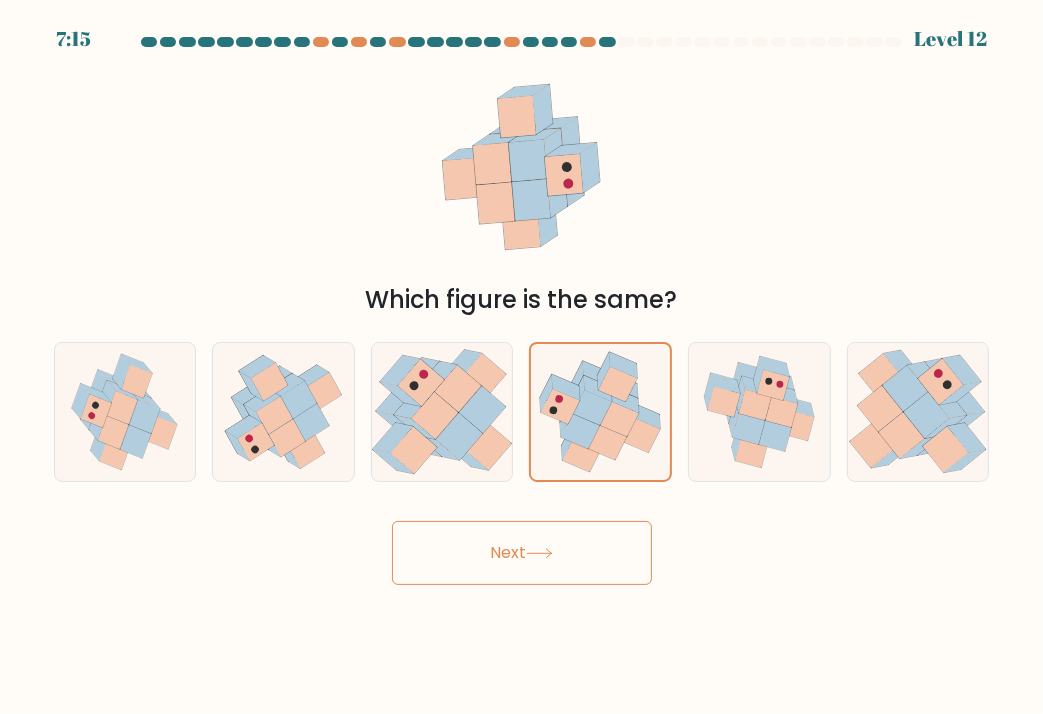 click on "Next" at bounding box center (522, 553) 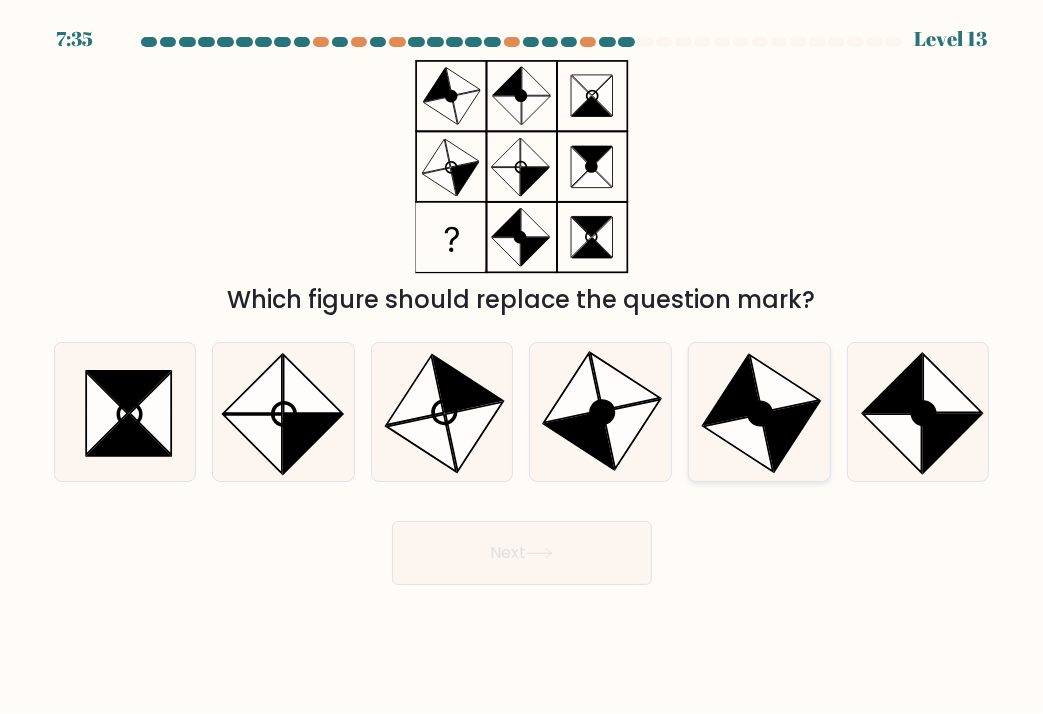 click at bounding box center [738, 443] 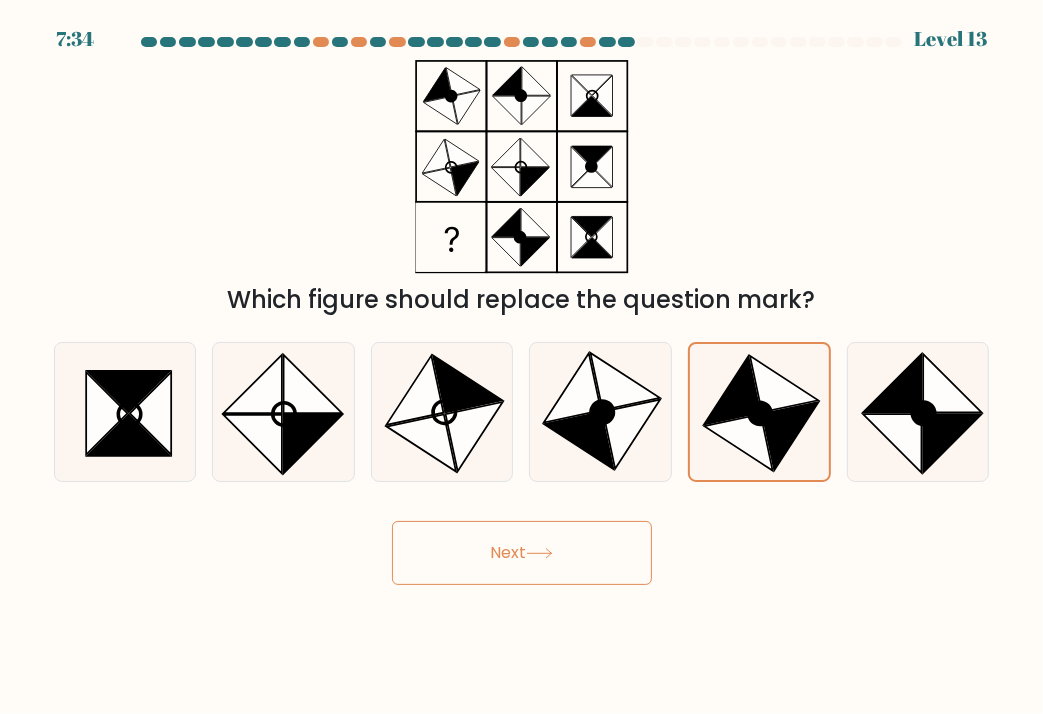 click on "Next" at bounding box center (522, 553) 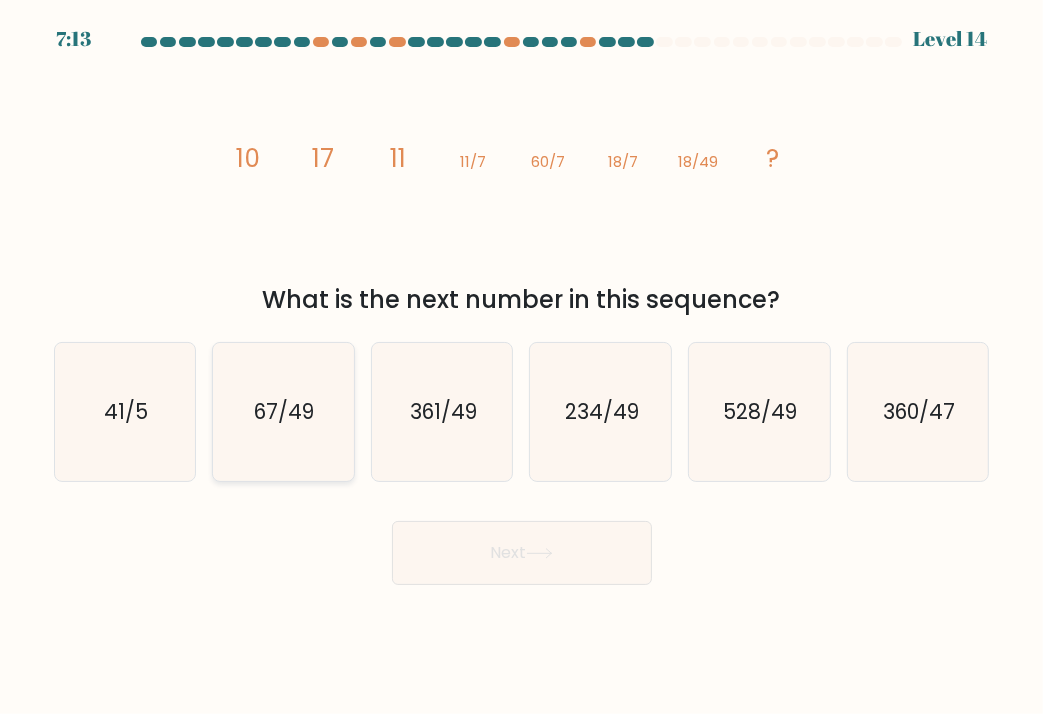 click on "67/49" at bounding box center (283, 412) 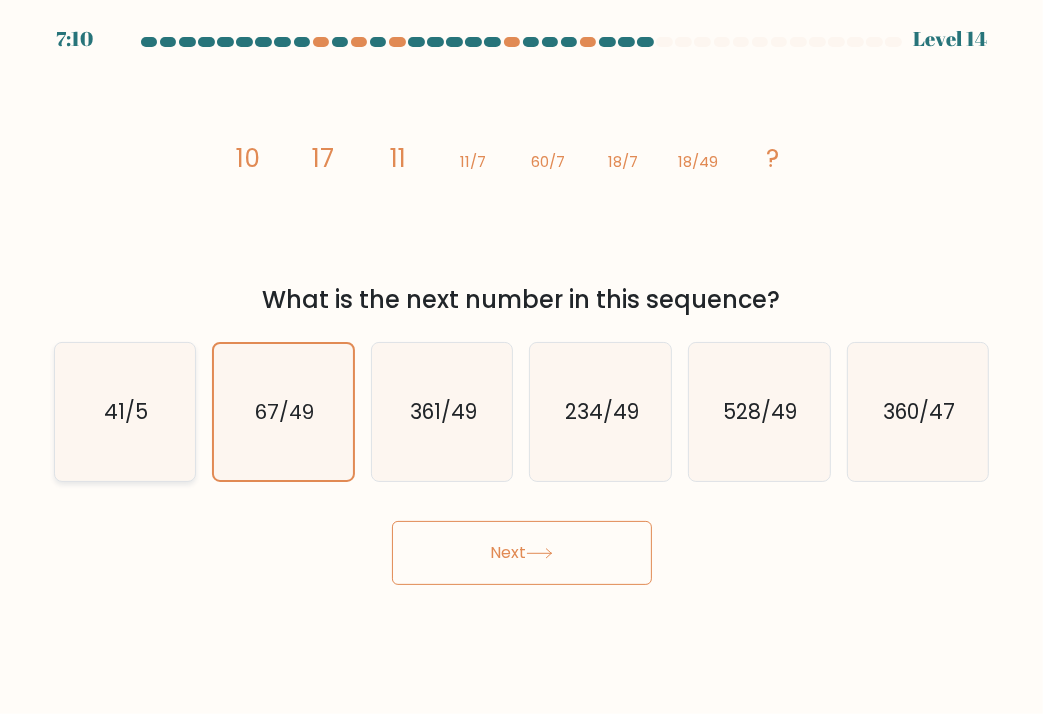 click on "41/5" at bounding box center (126, 411) 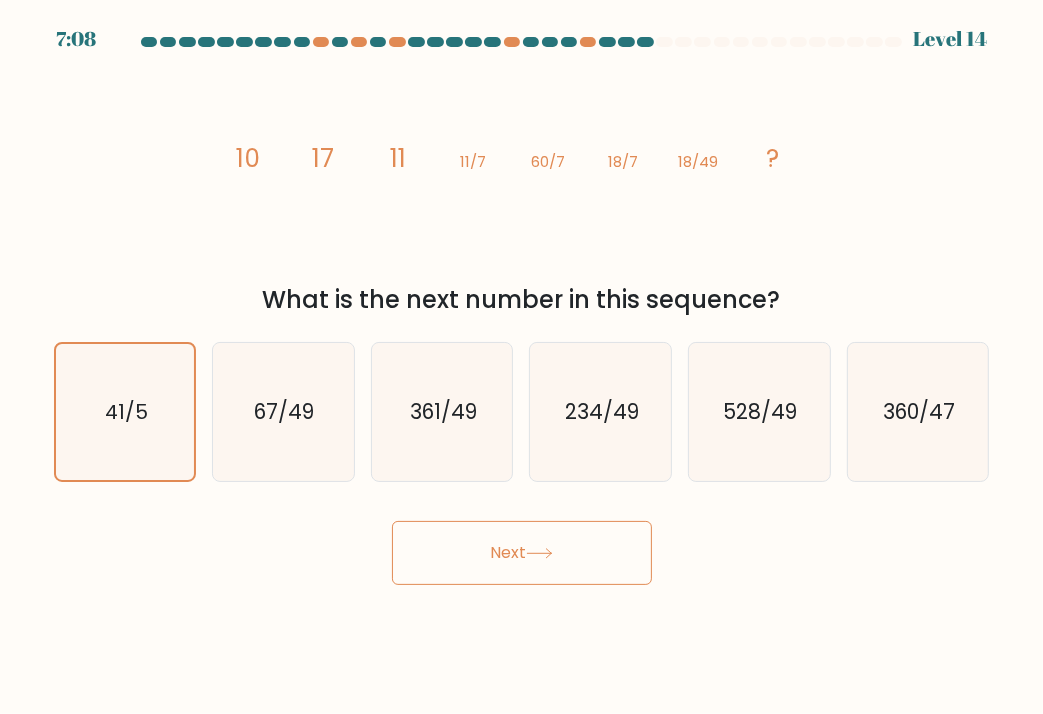 click at bounding box center (539, 553) 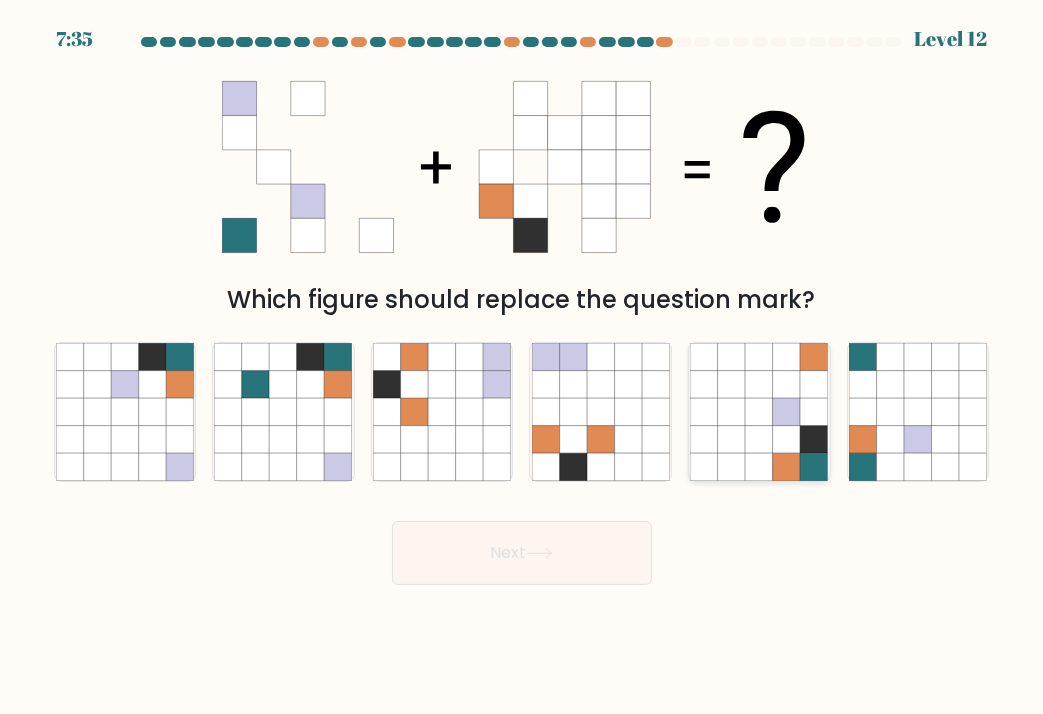 click at bounding box center (786, 439) 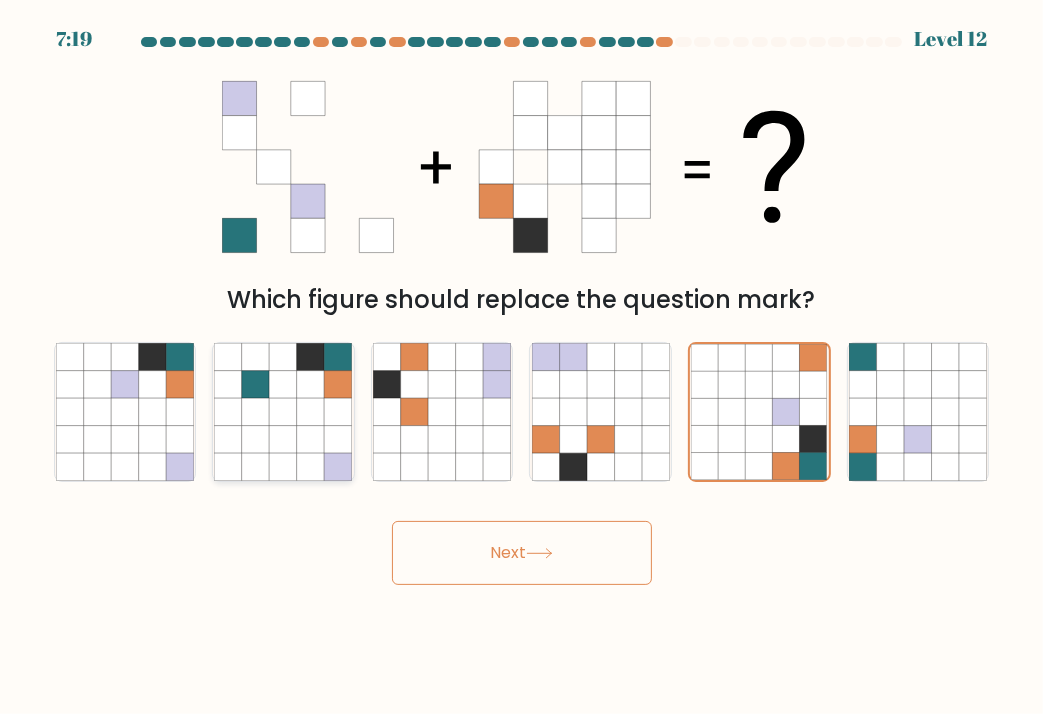 click at bounding box center (310, 466) 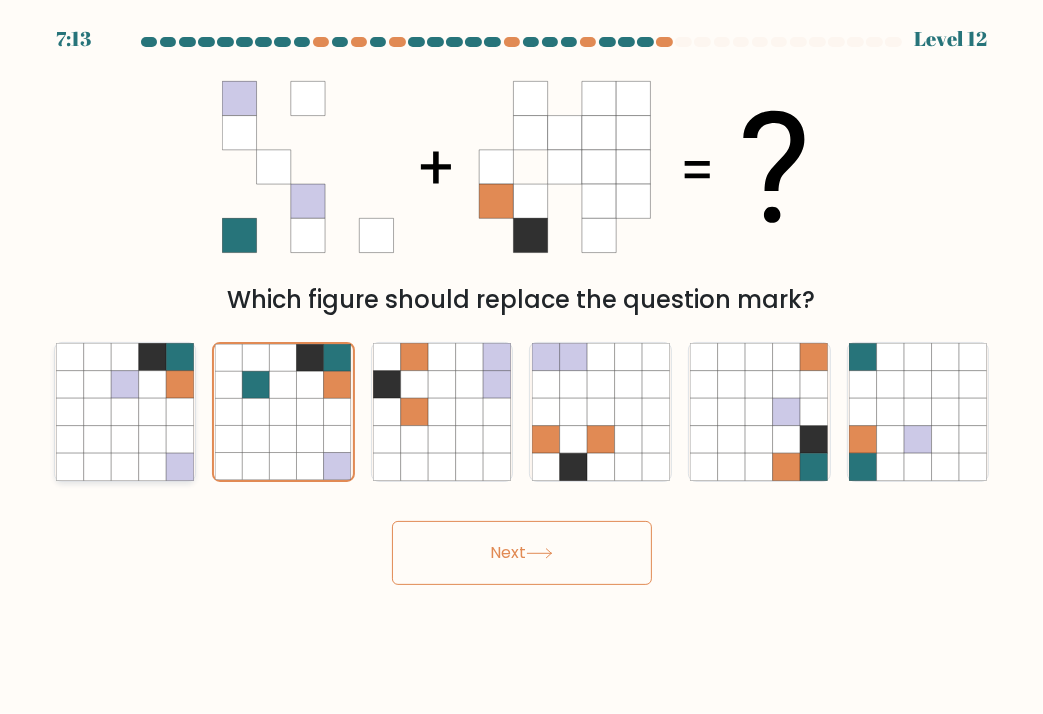 click at bounding box center (179, 439) 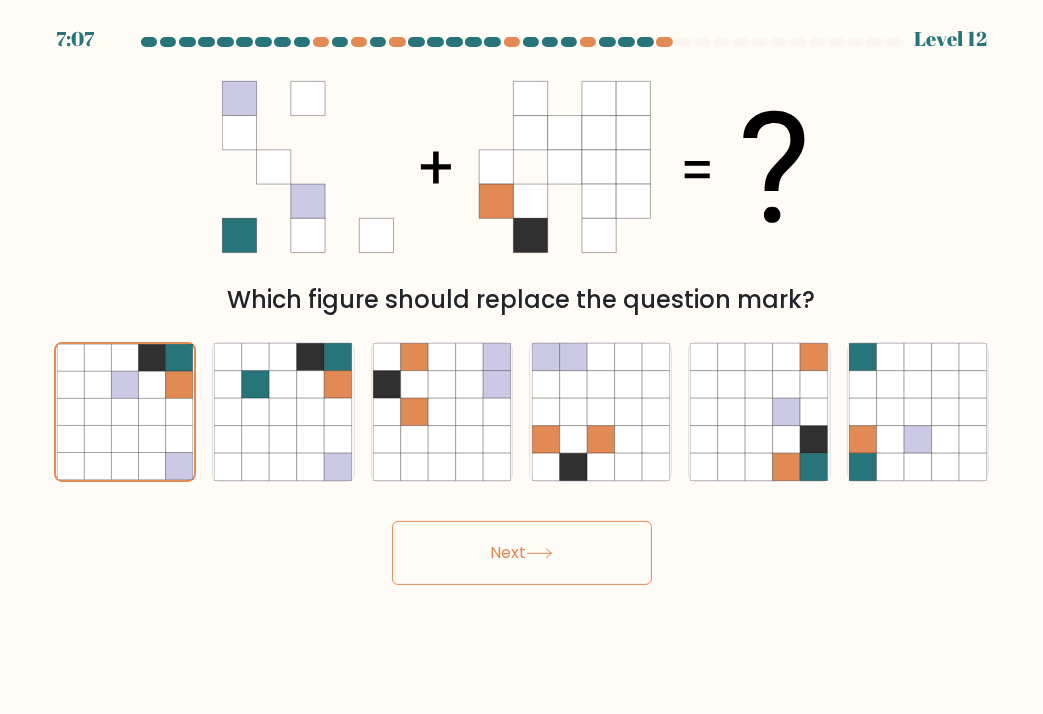 click on "Next" at bounding box center [522, 553] 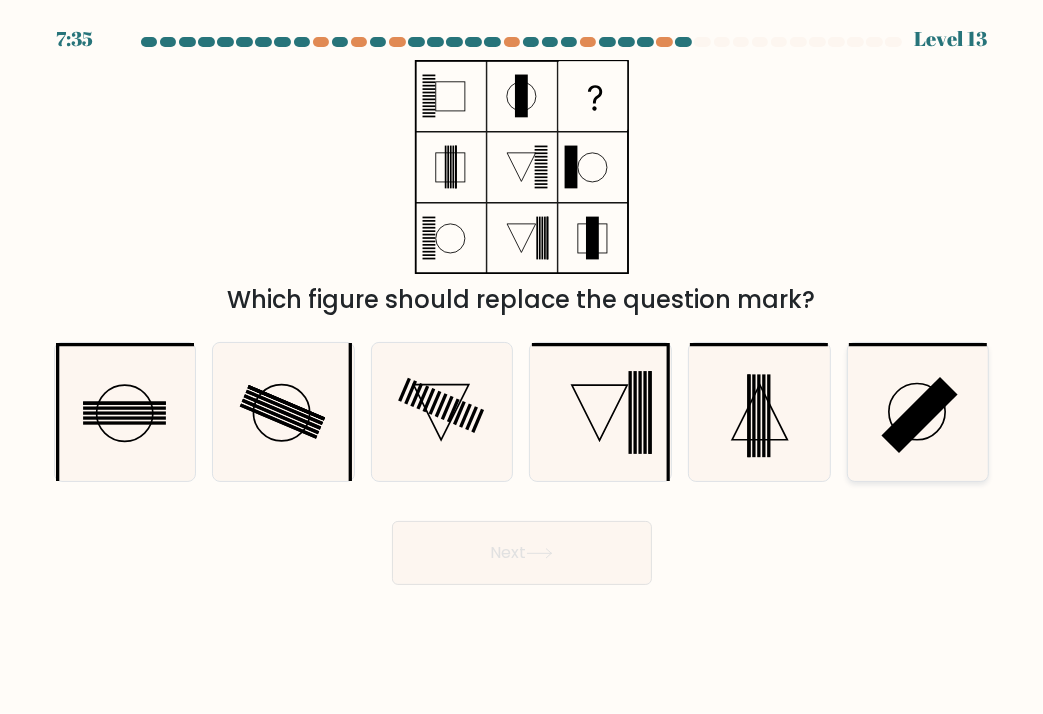 click at bounding box center [918, 412] 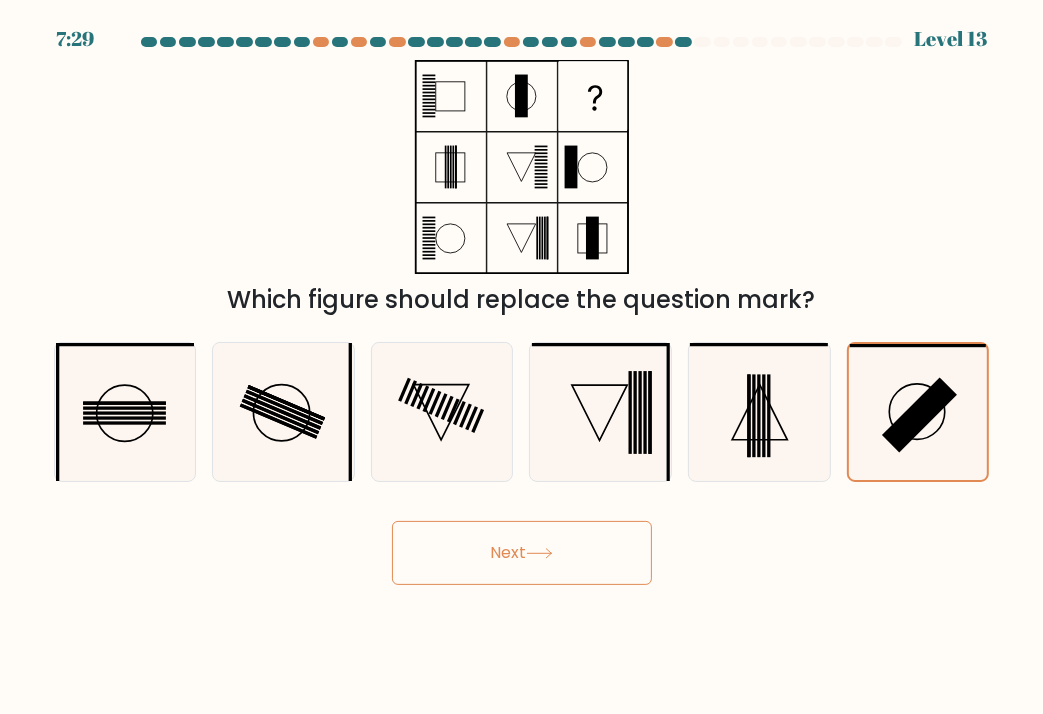 click on "Next" at bounding box center [522, 553] 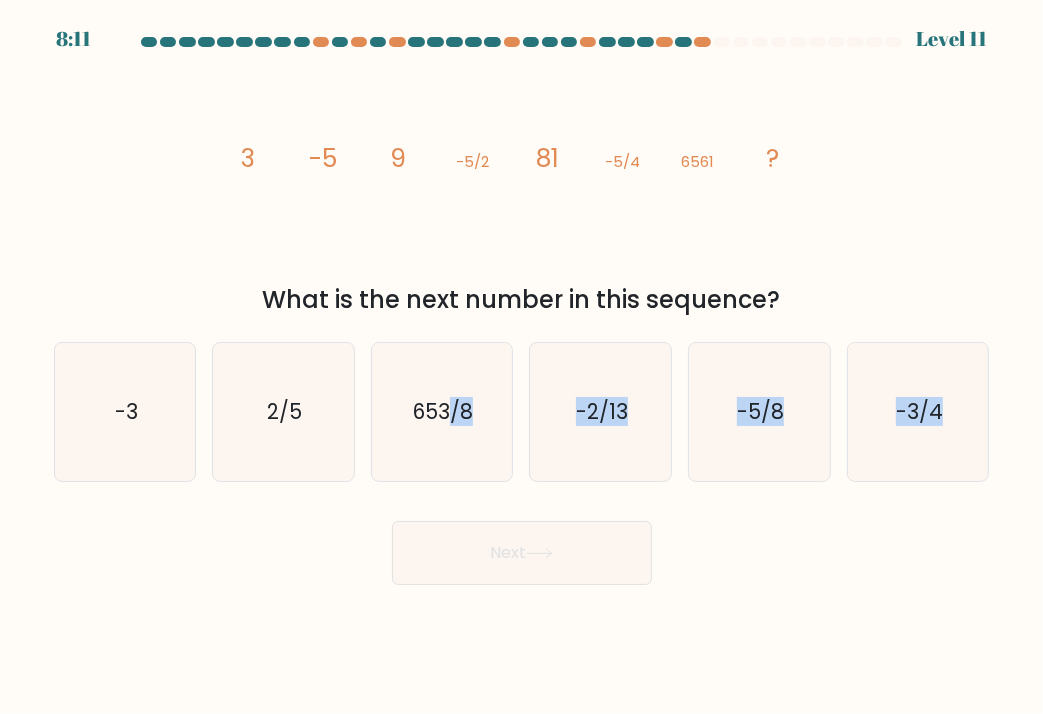 drag, startPoint x: 456, startPoint y: 392, endPoint x: 532, endPoint y: 598, distance: 219.57231 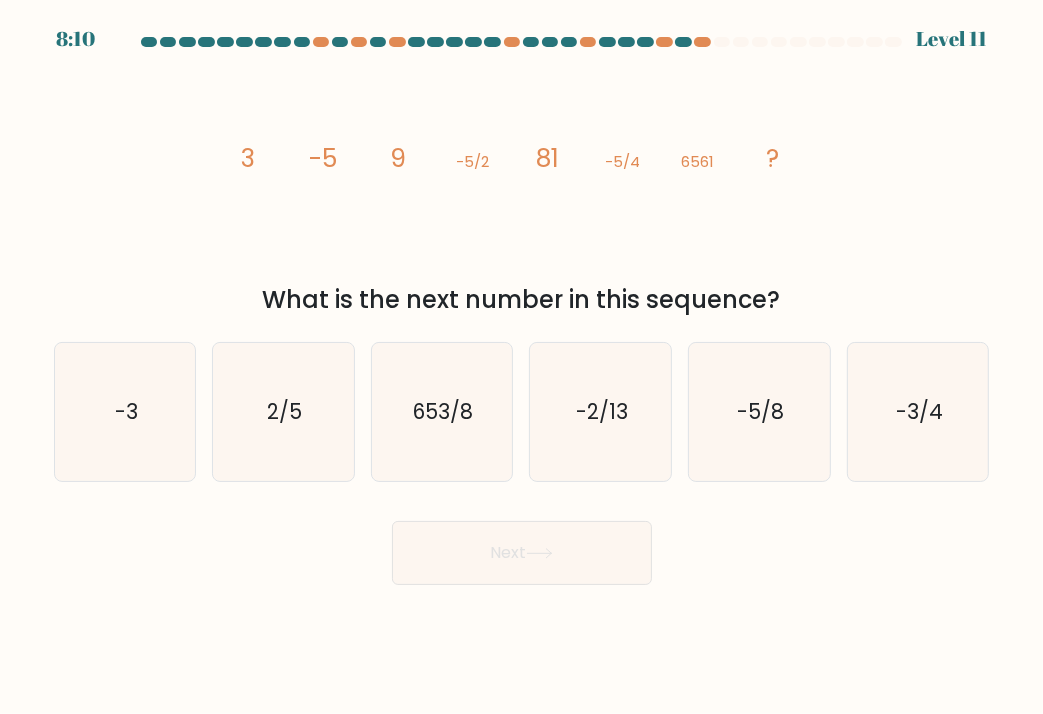 click on "1:71
Lorem 55" at bounding box center [521, 357] 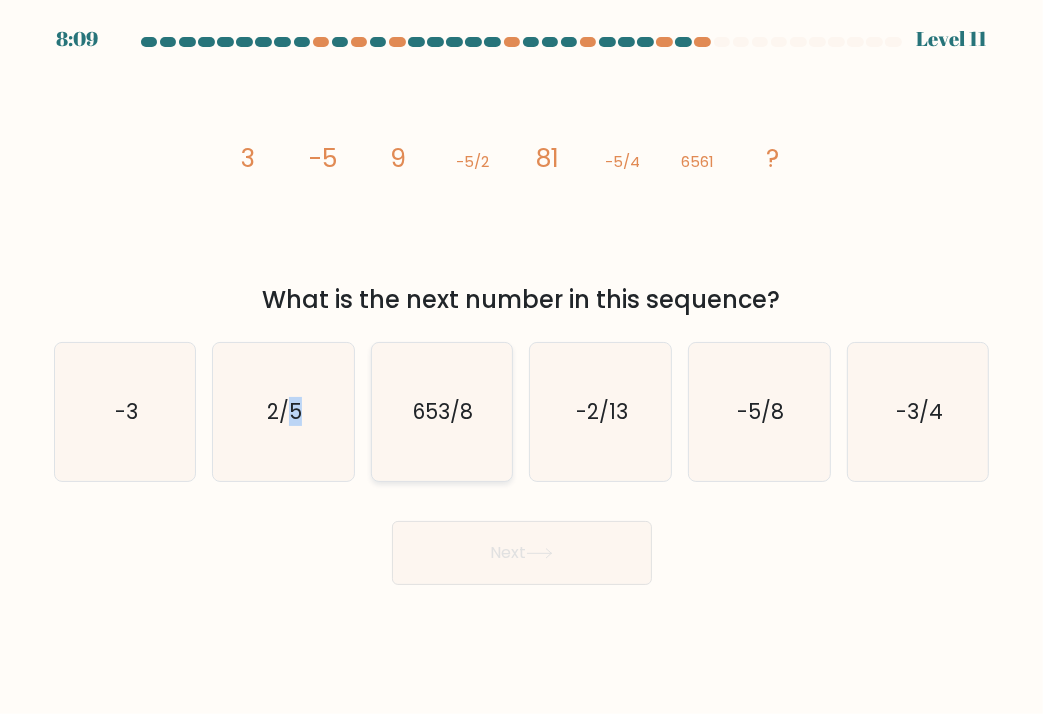 drag, startPoint x: 284, startPoint y: 408, endPoint x: 411, endPoint y: 420, distance: 127.56567 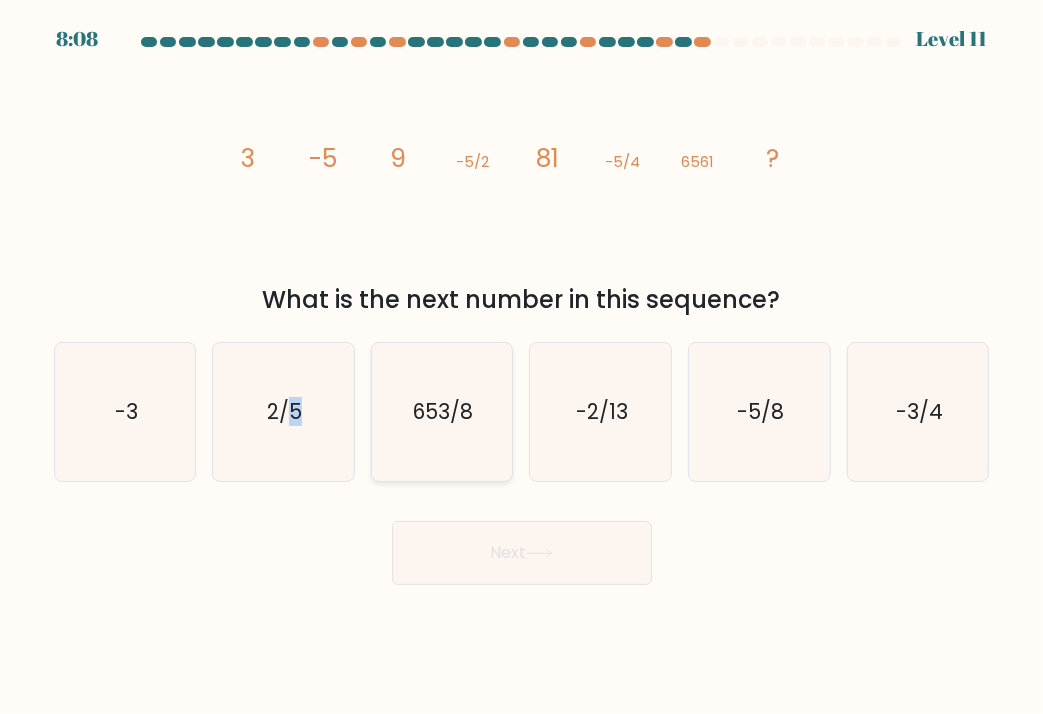 click on "653/8" at bounding box center (442, 412) 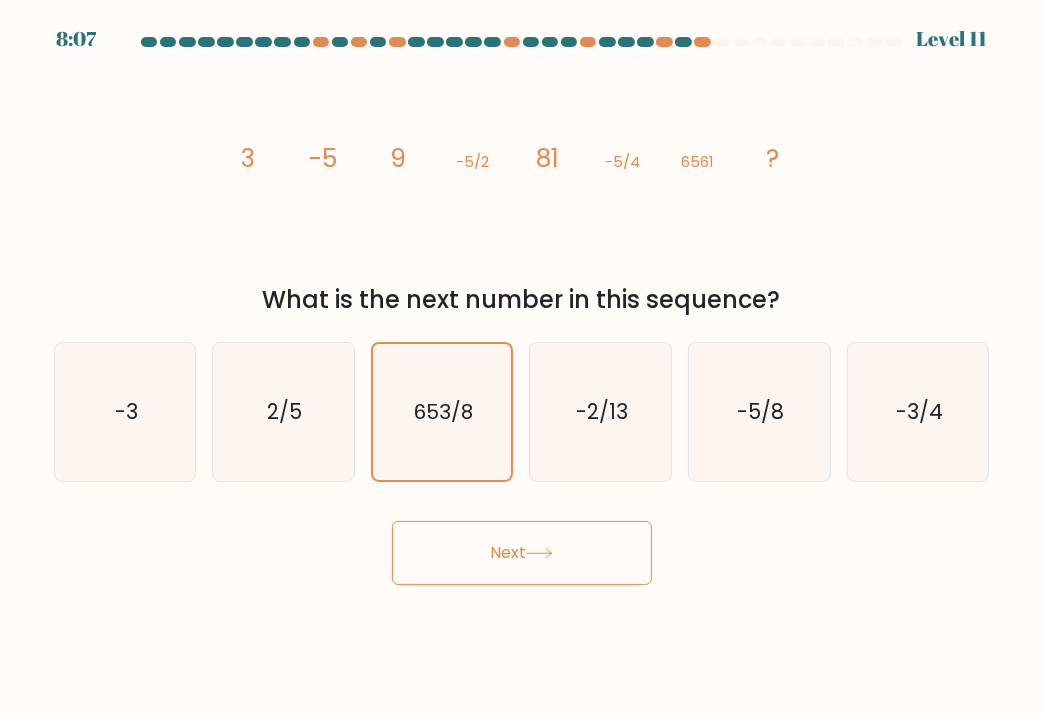 click on "Next" at bounding box center (522, 553) 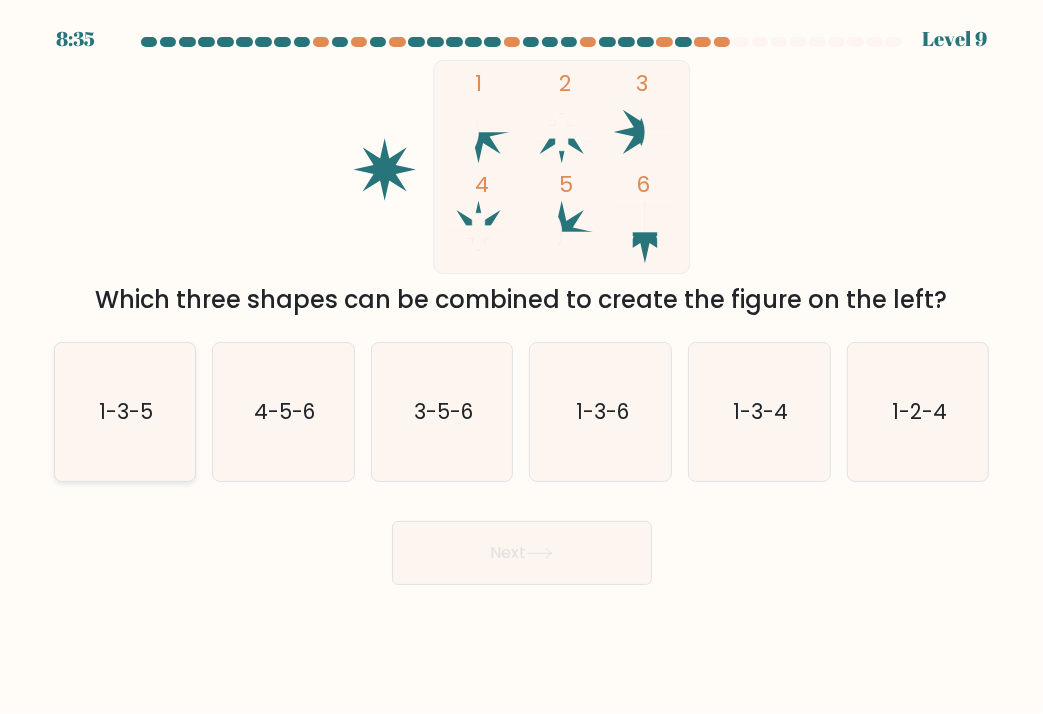 click on "1-3-5" at bounding box center [125, 412] 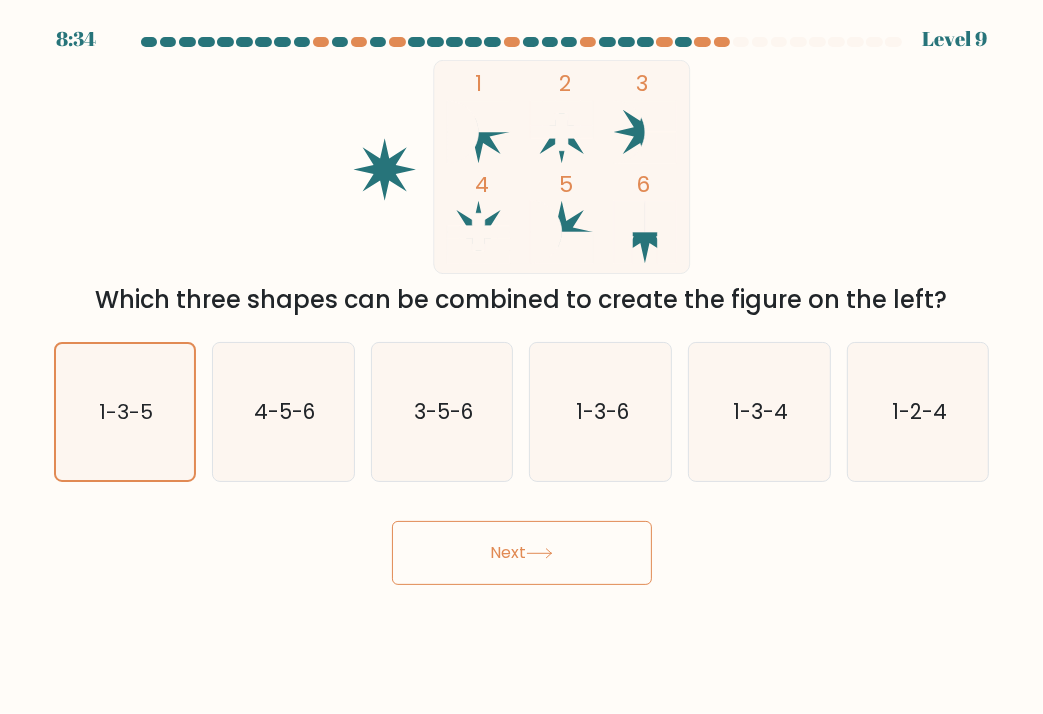 click on "Next" at bounding box center (522, 553) 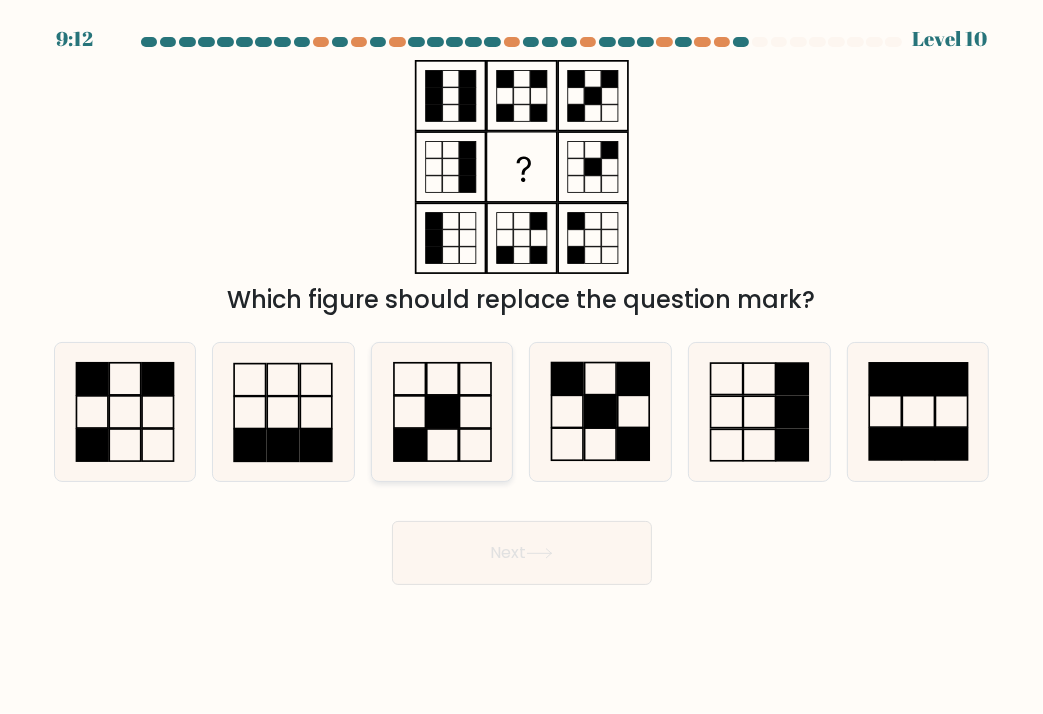 click at bounding box center [442, 412] 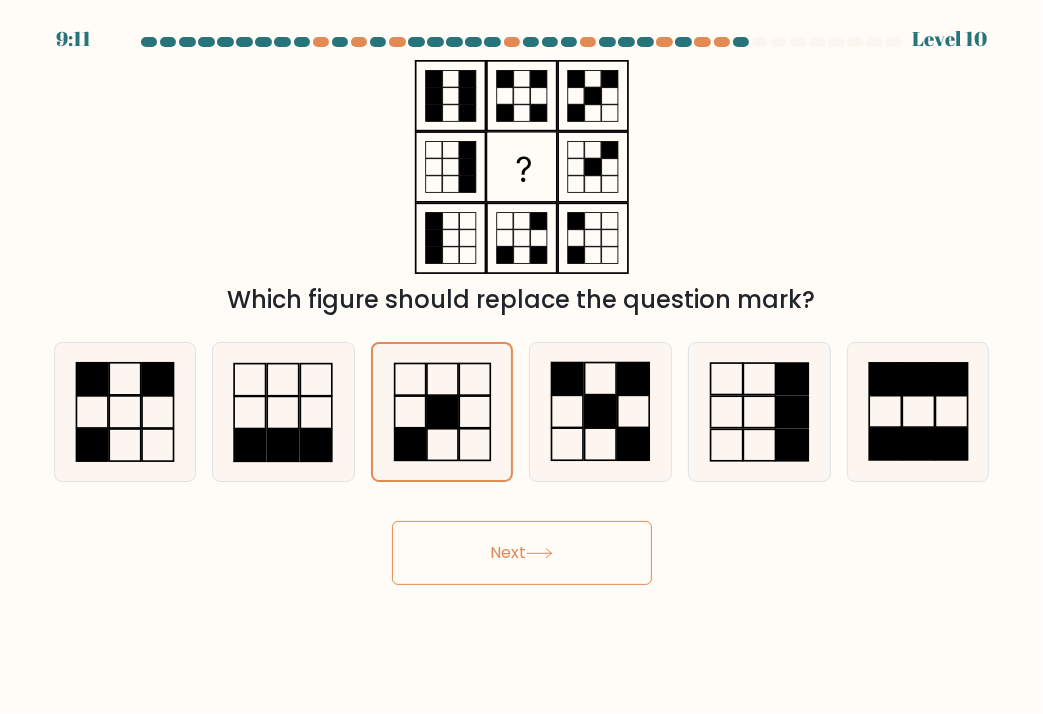 click on "Next" at bounding box center (522, 553) 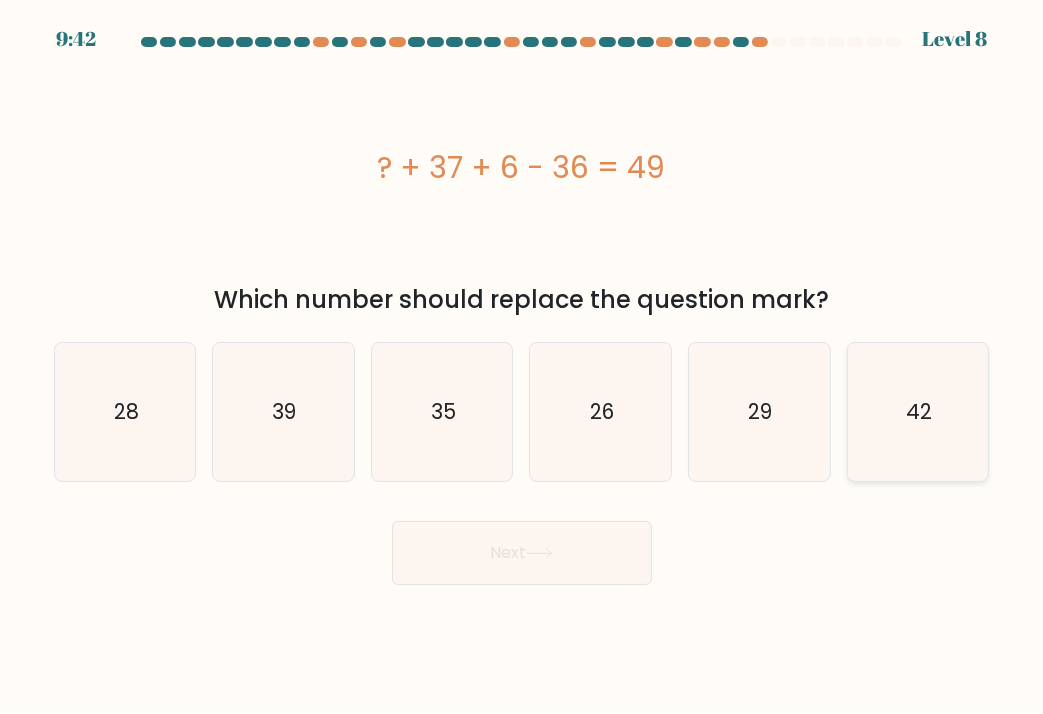 click on "42" at bounding box center [918, 412] 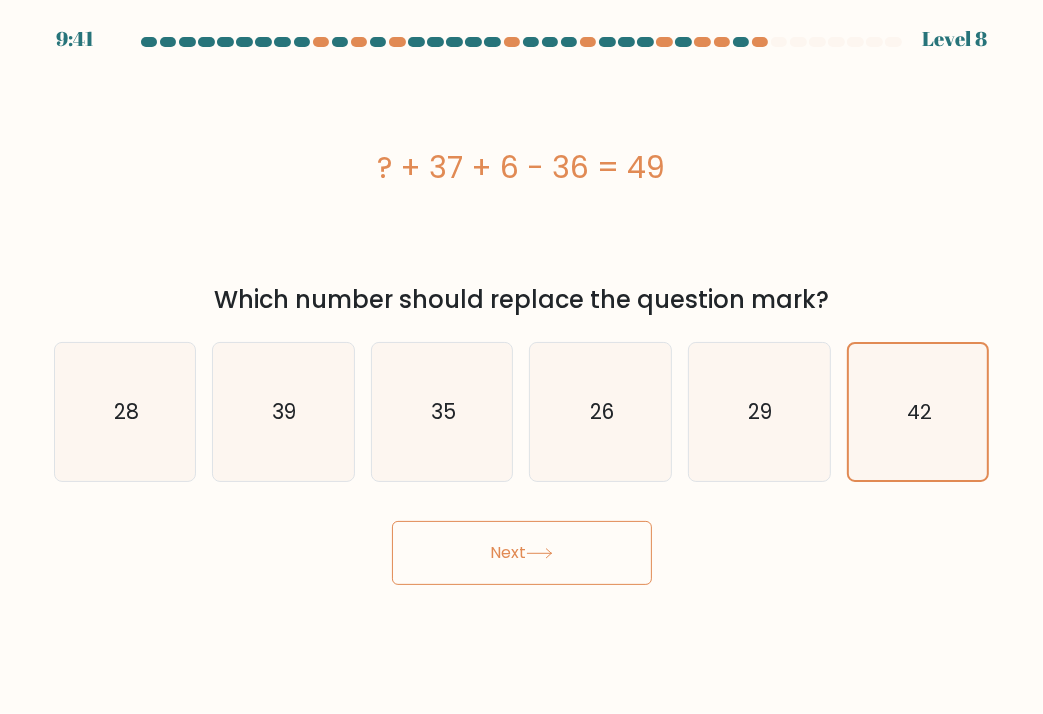 click on "Next" at bounding box center [522, 553] 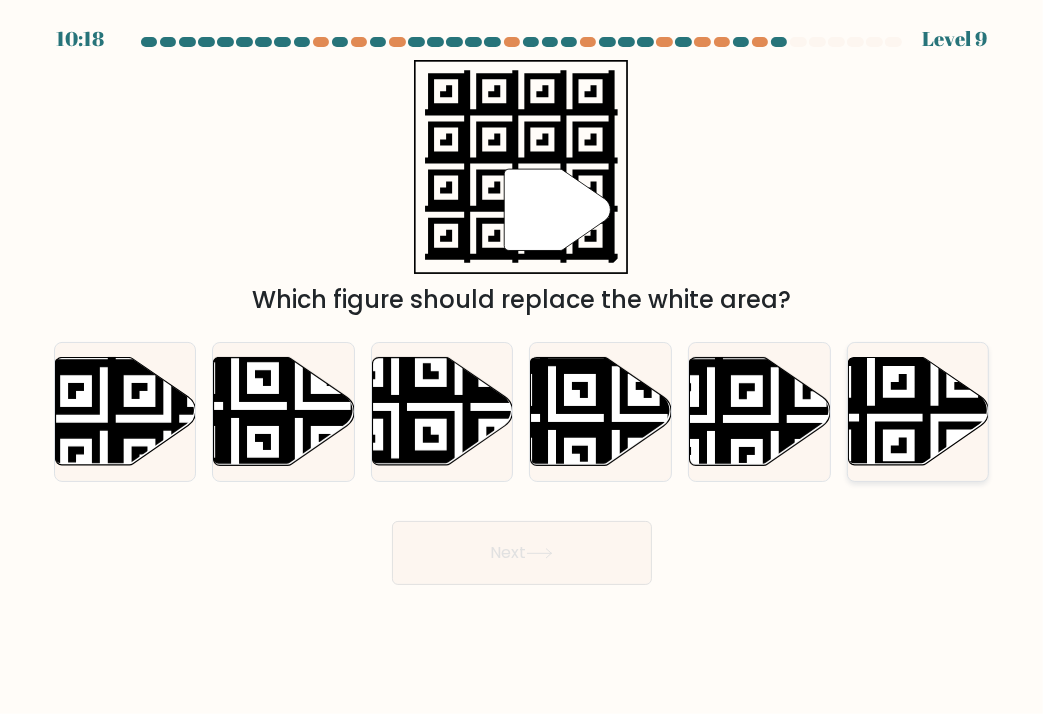 click at bounding box center (870, 354) 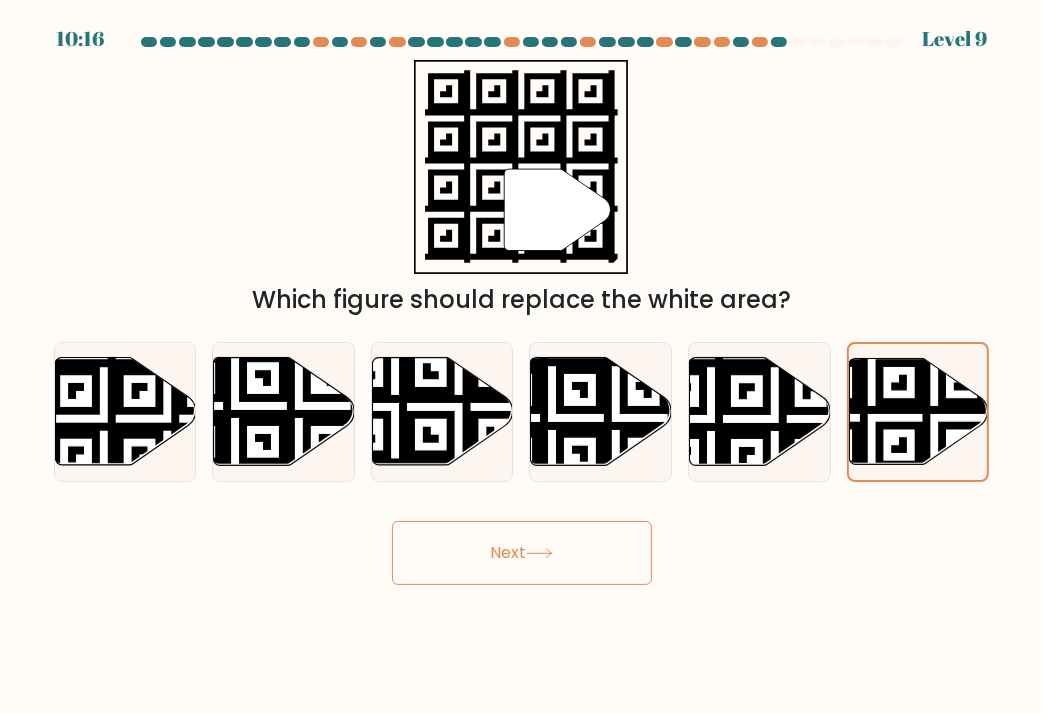 click on "Next" at bounding box center [522, 553] 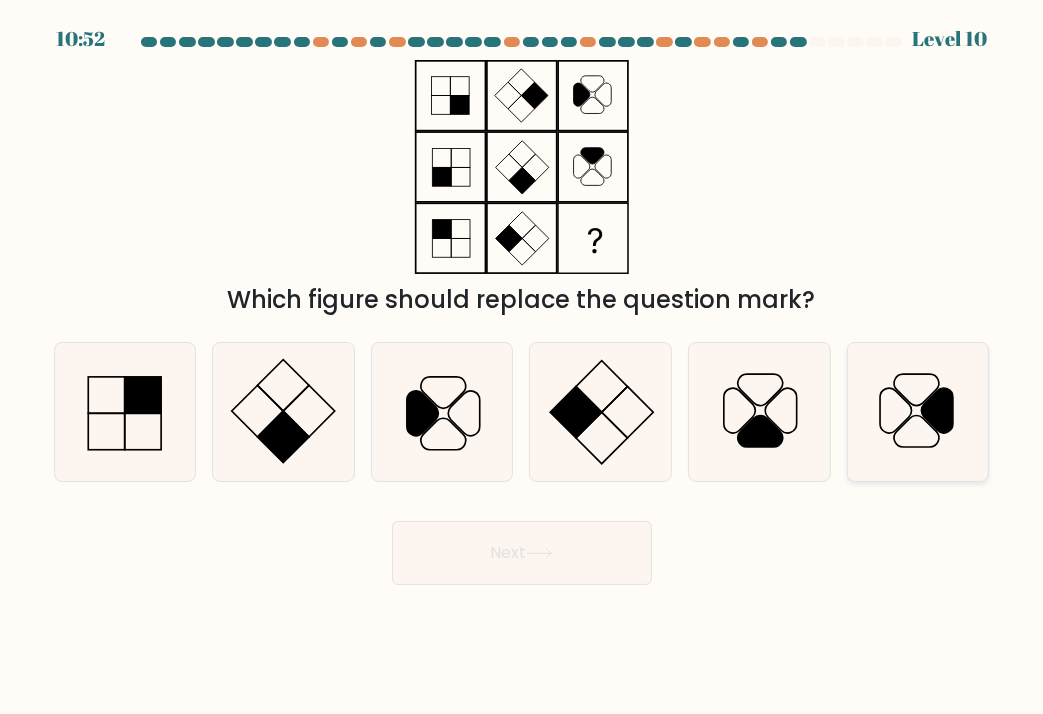 click at bounding box center [918, 412] 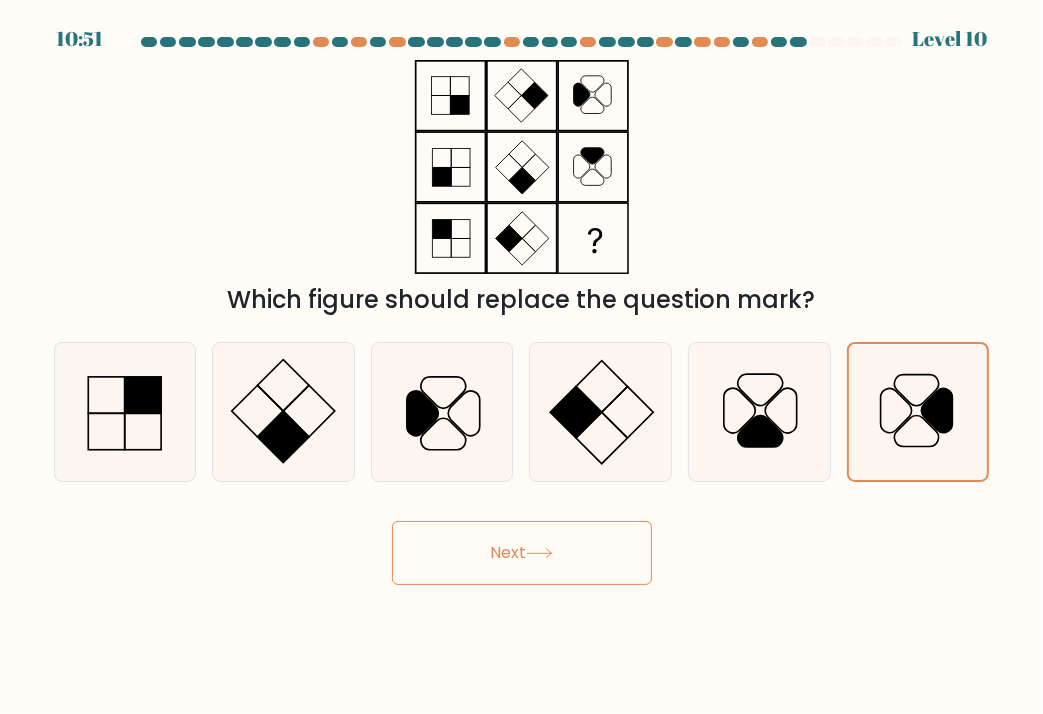 click on "Next" at bounding box center (522, 553) 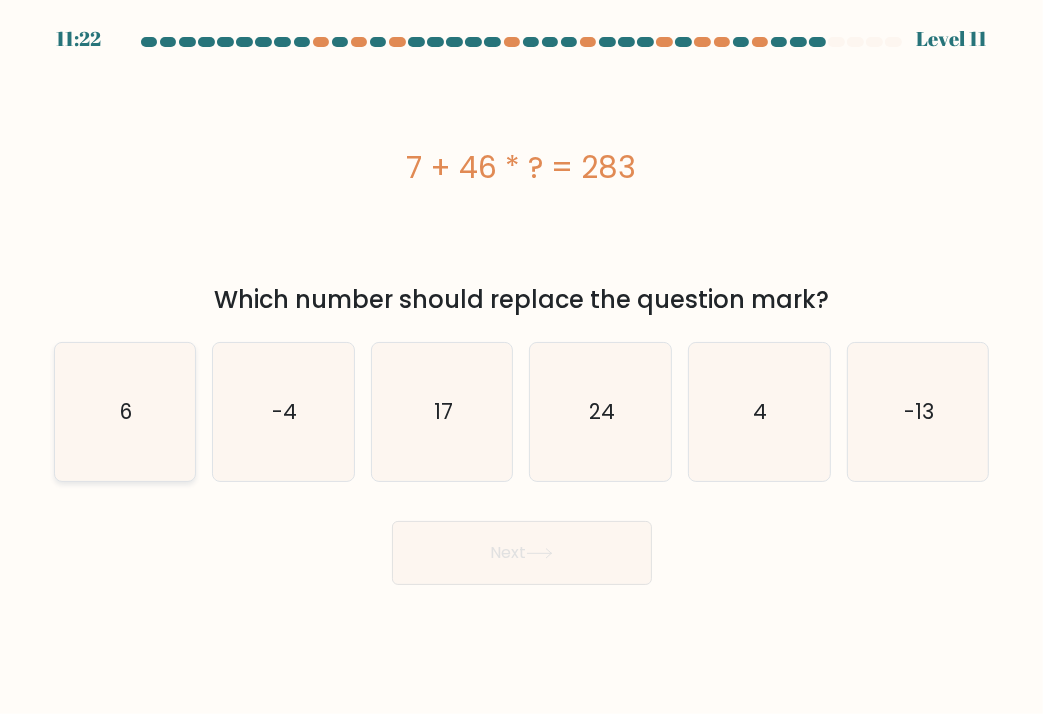 click on "6" at bounding box center [125, 412] 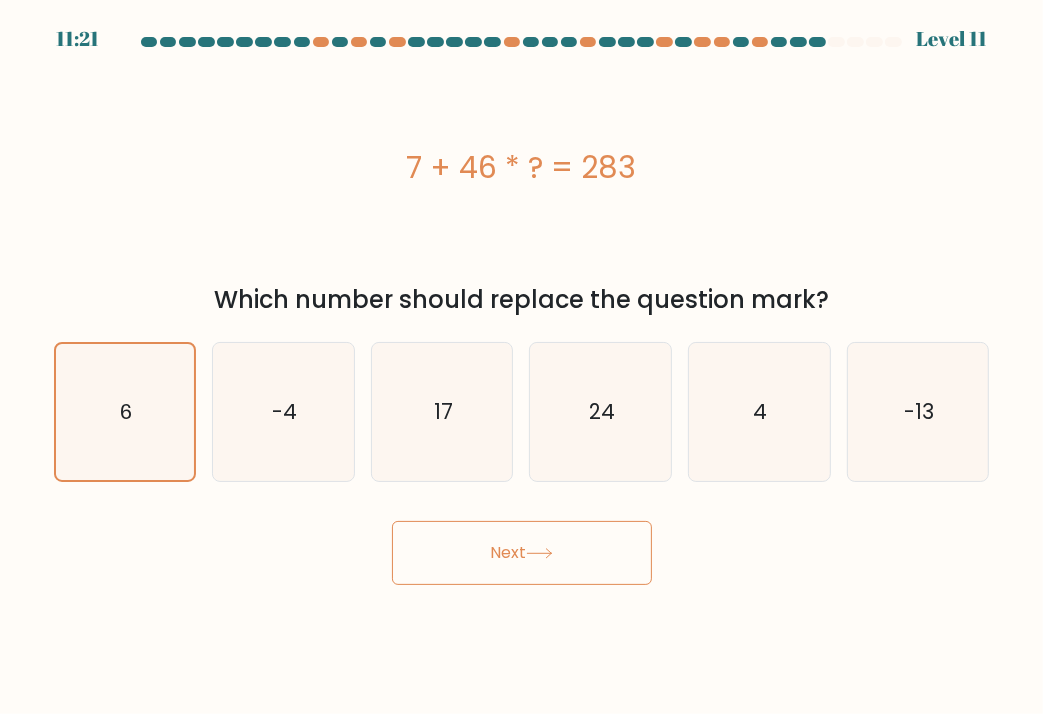 click on "Next" at bounding box center (522, 553) 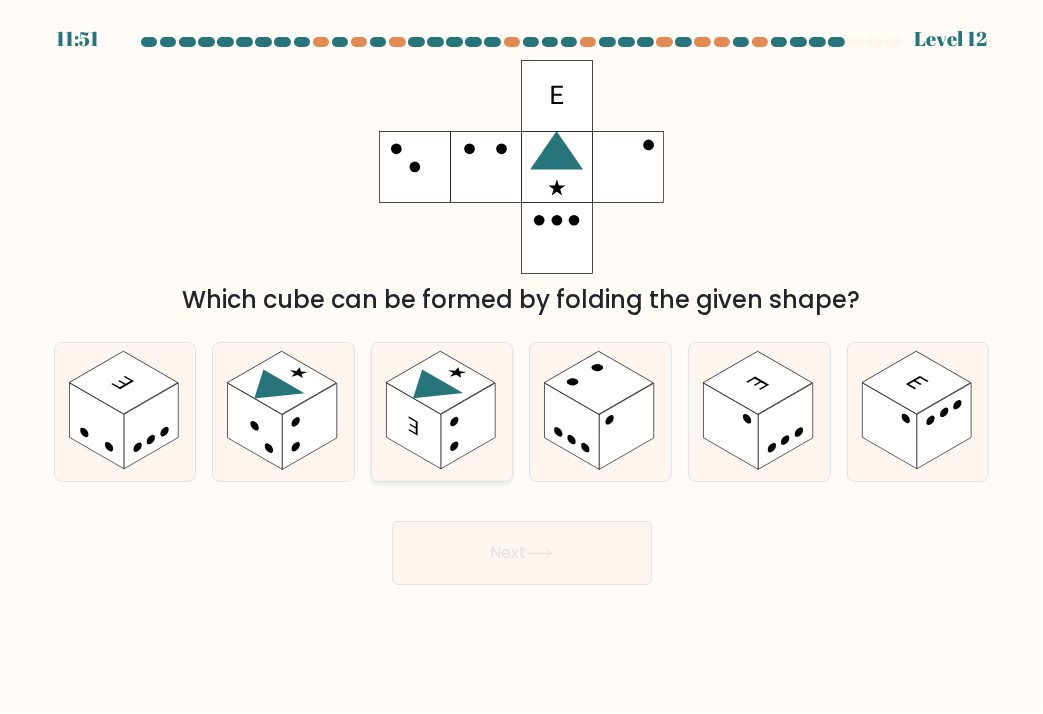 click at bounding box center [440, 383] 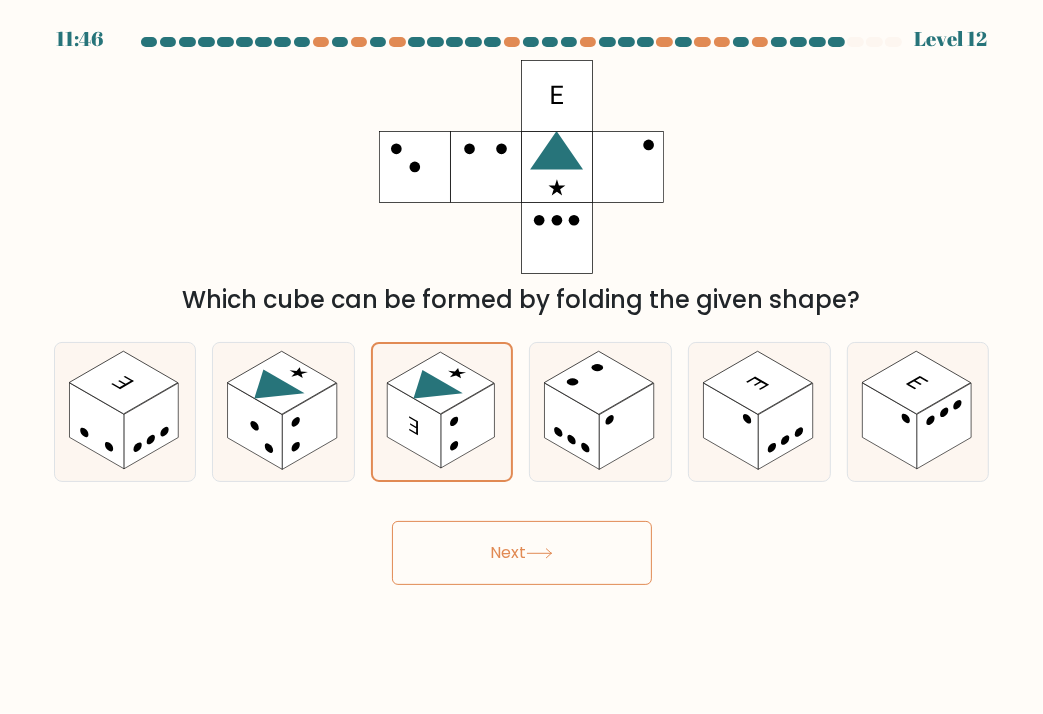 click on "Next" at bounding box center (522, 553) 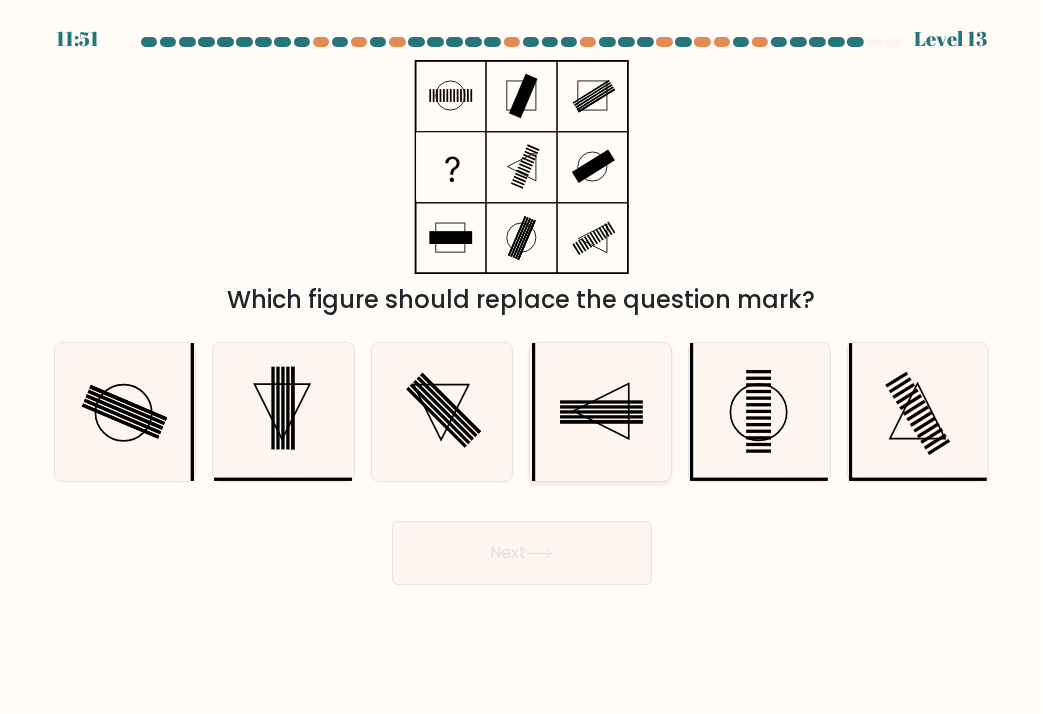 click at bounding box center [601, 412] 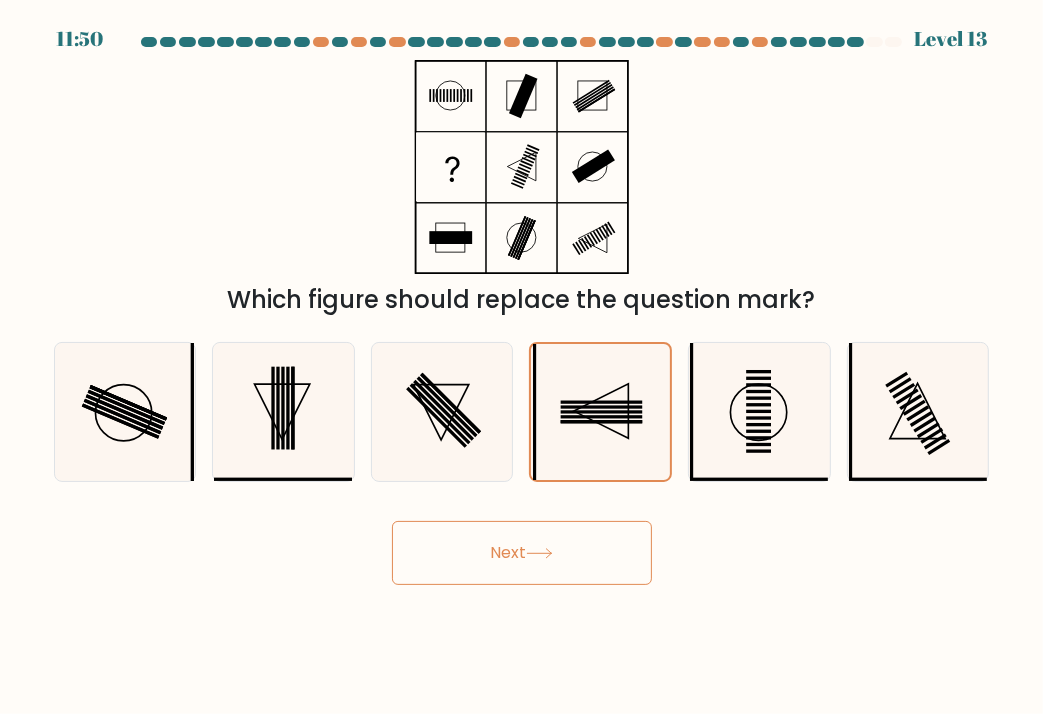 click on "Next" at bounding box center (522, 553) 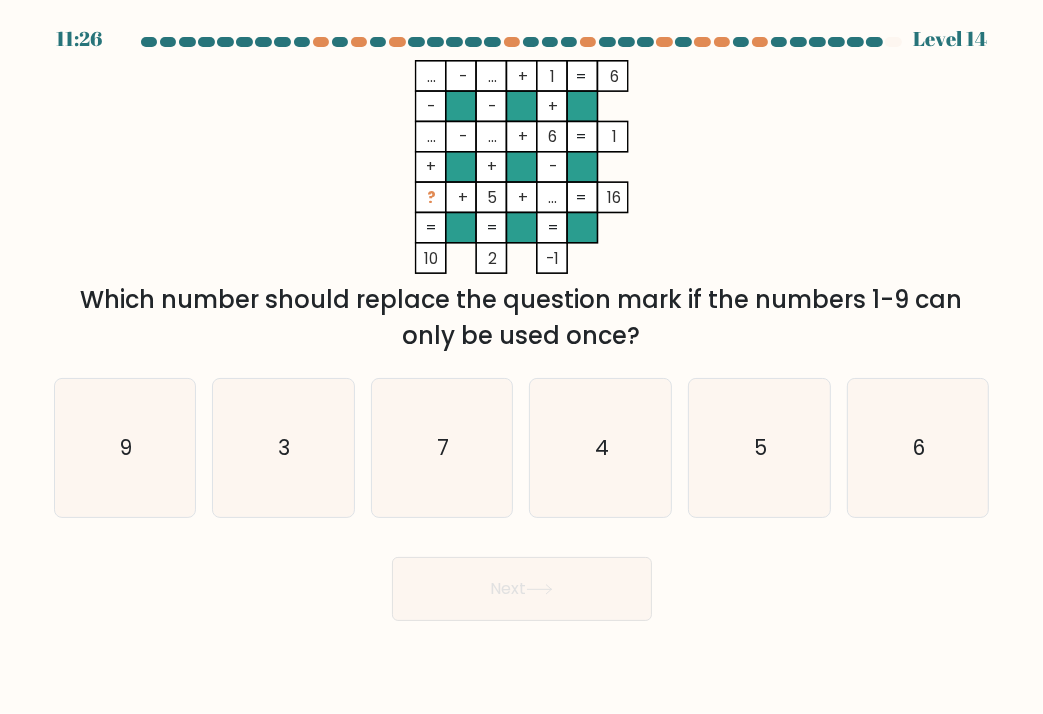 click on "l.
0
i.
2
d.
2
s." at bounding box center [522, 440] 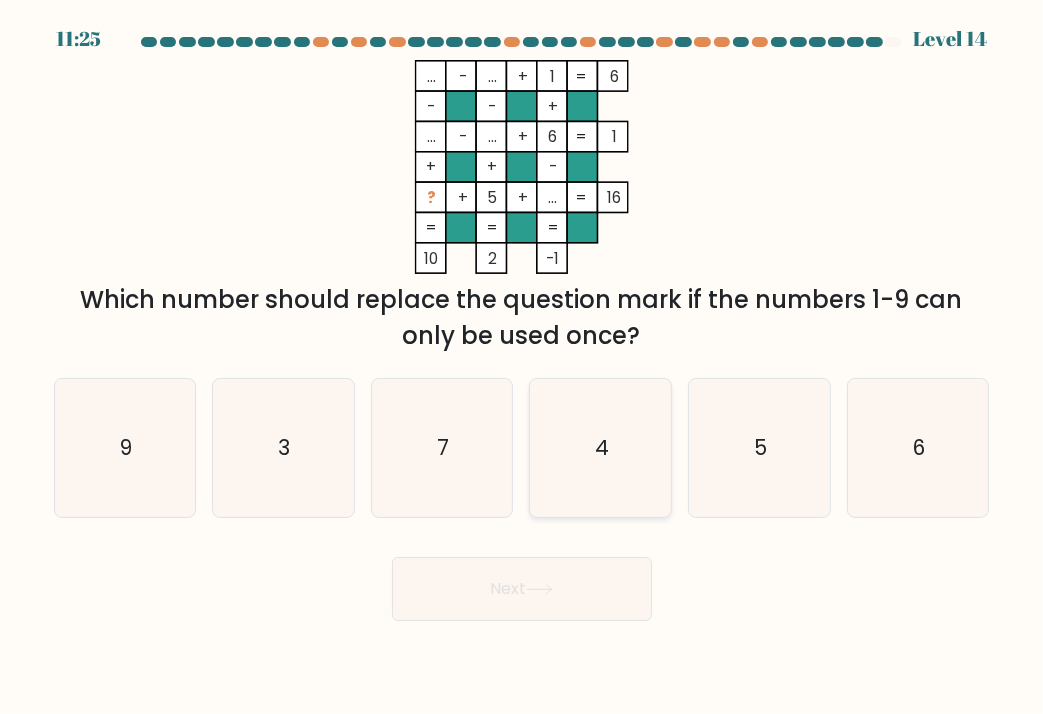 click on "4" at bounding box center [601, 448] 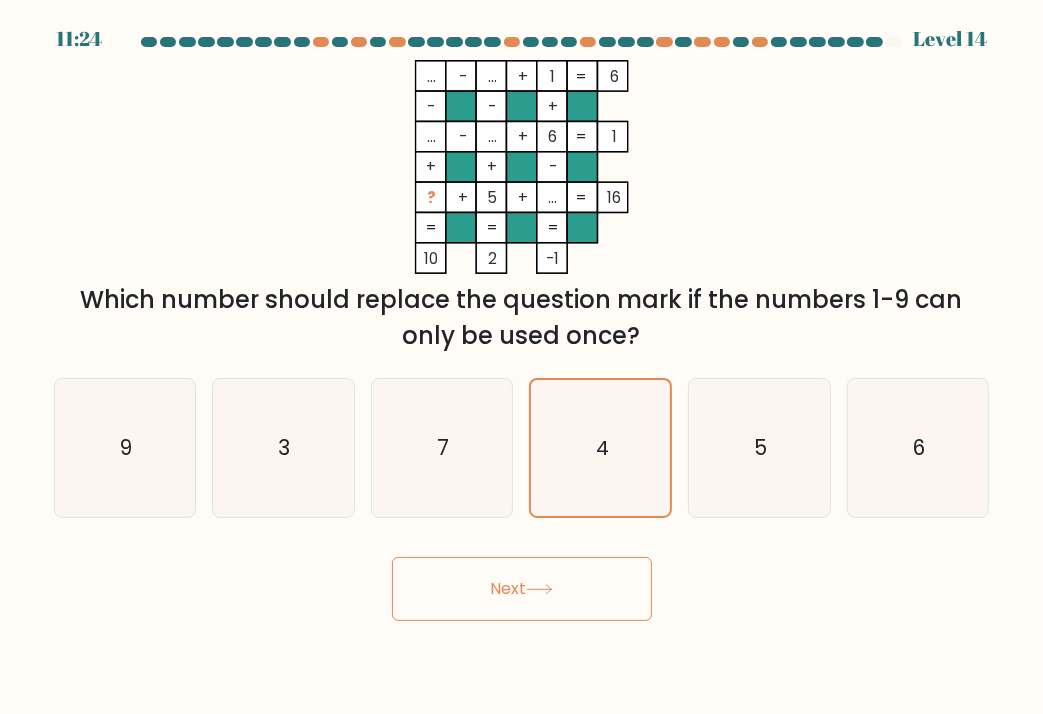 click on "Next" at bounding box center [522, 589] 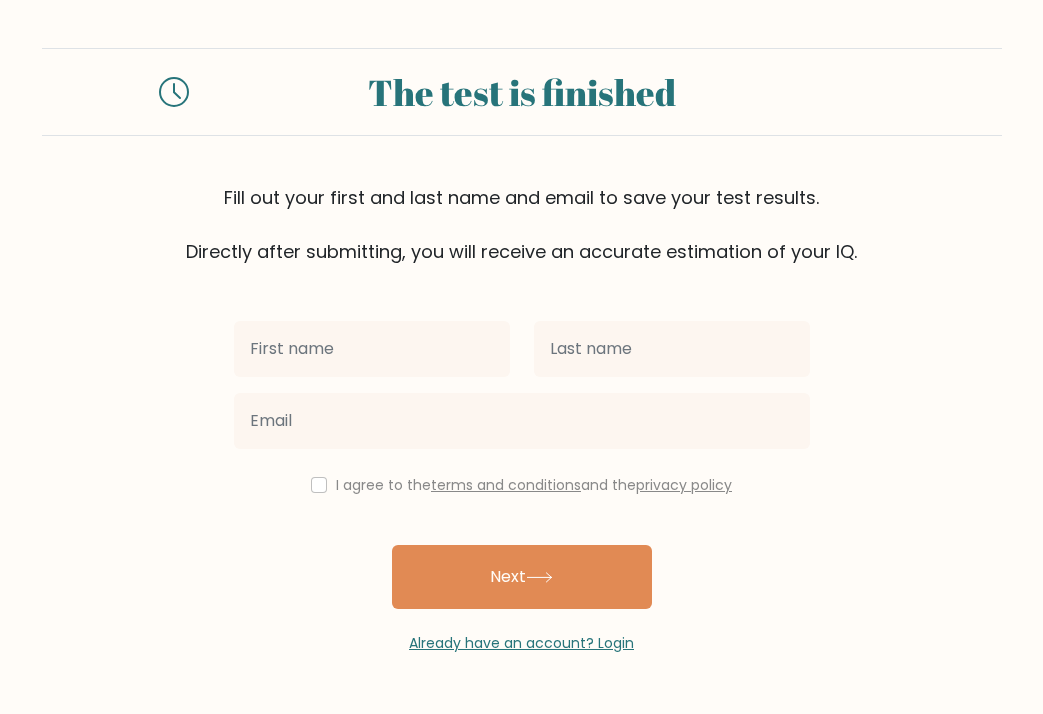 scroll, scrollTop: 0, scrollLeft: 0, axis: both 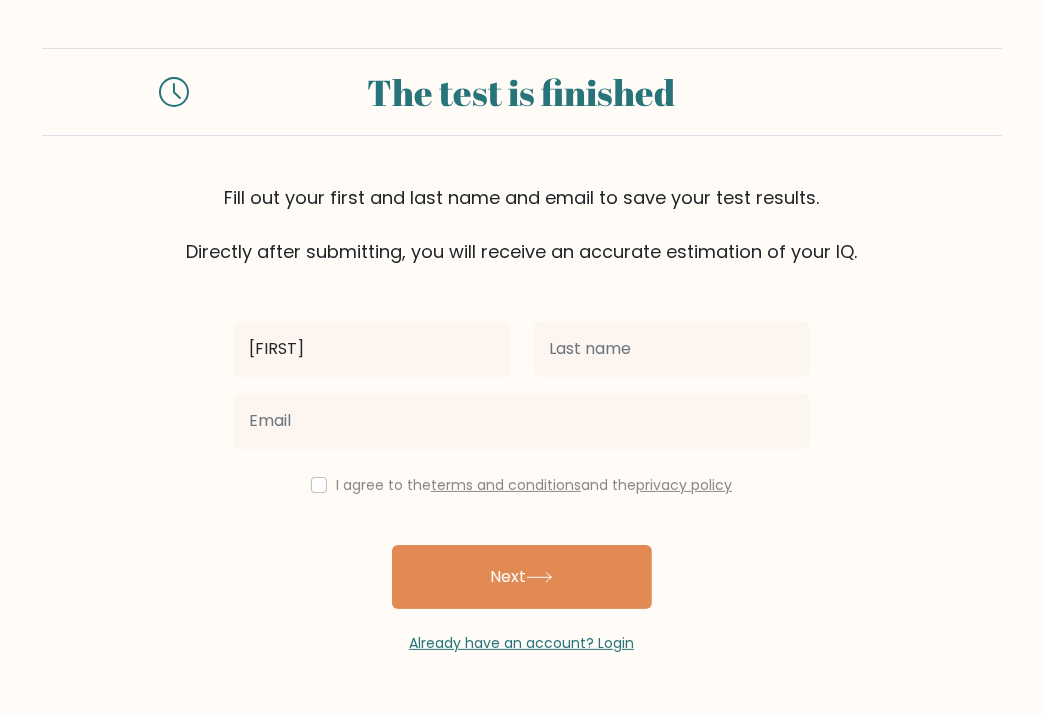 type on "[FIRST]" 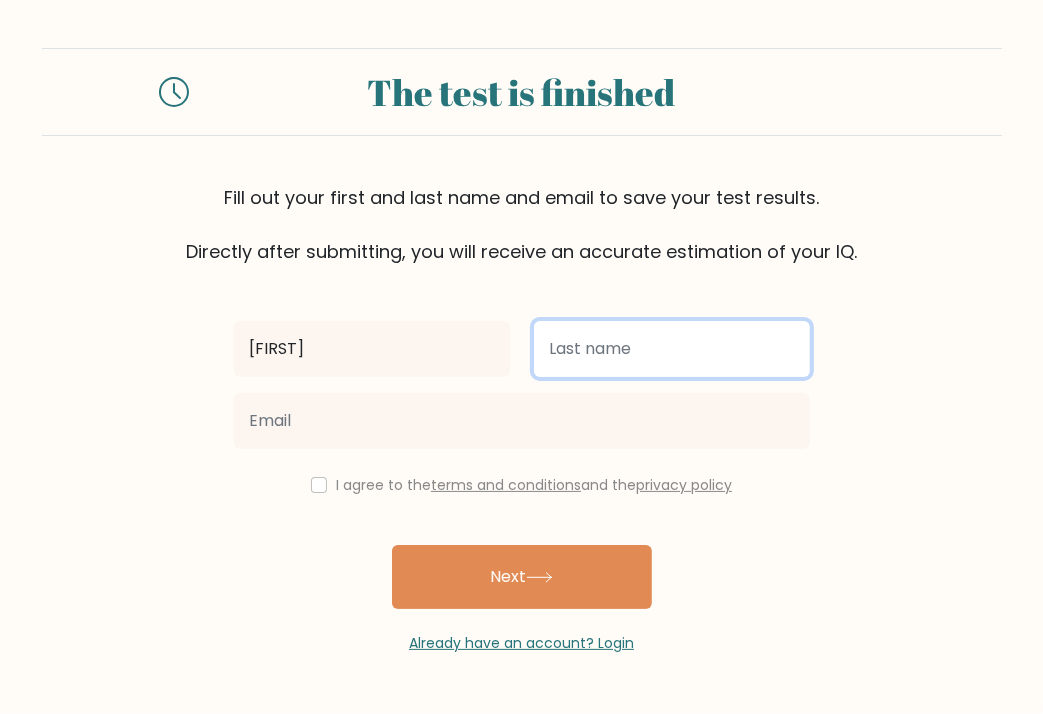 click at bounding box center [672, 349] 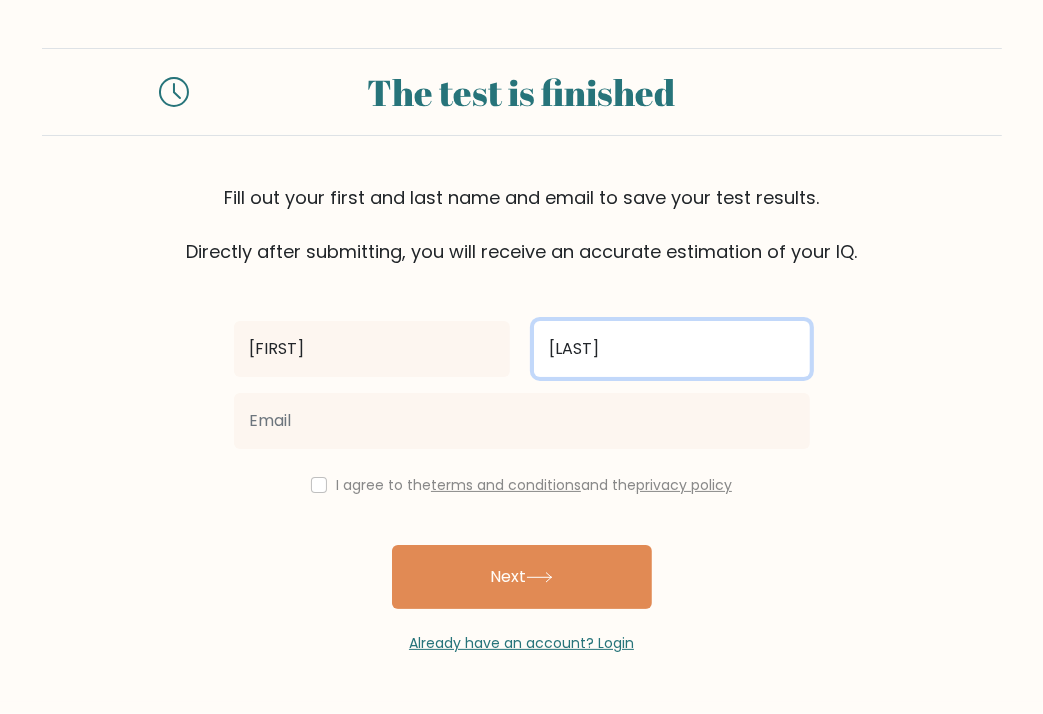 type on "[LAST]" 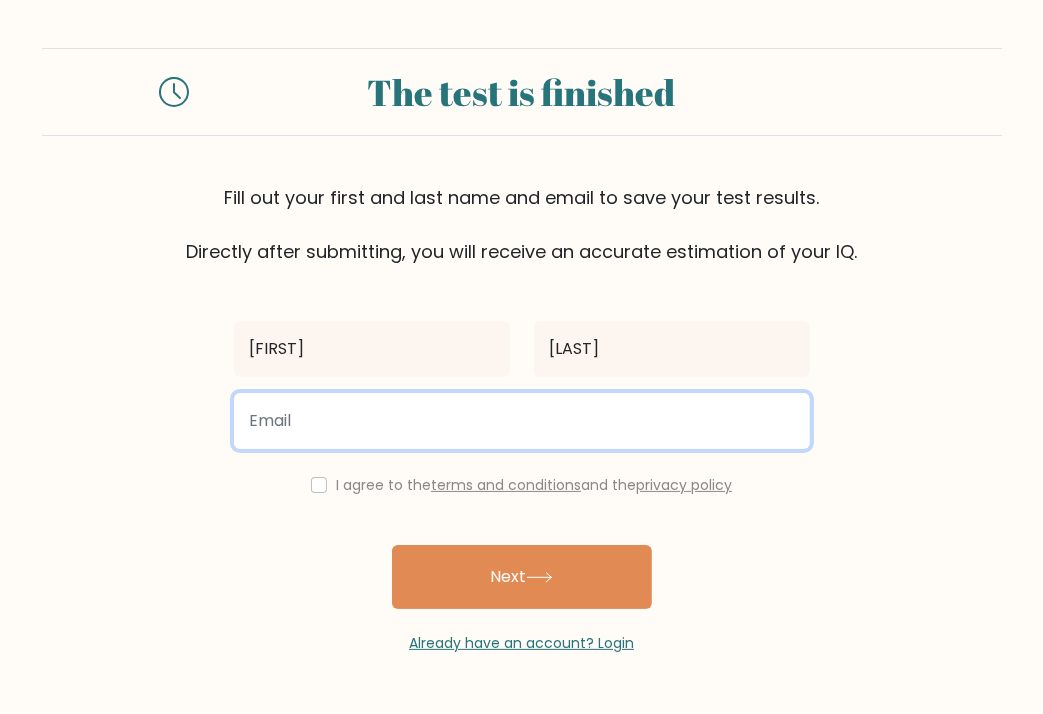 click at bounding box center (522, 421) 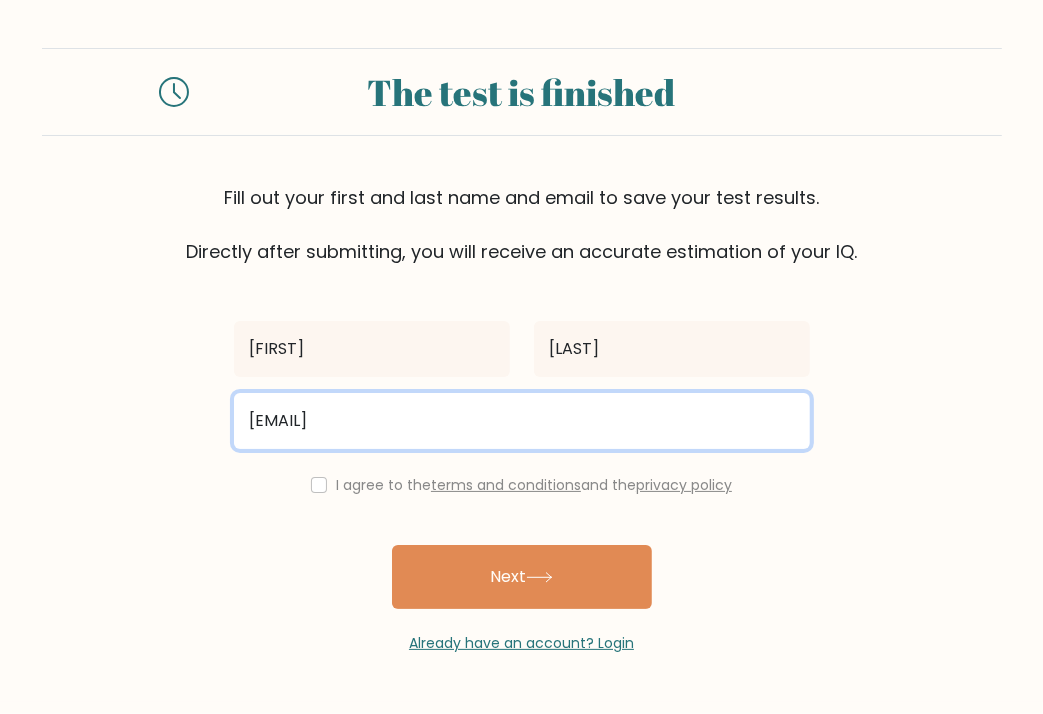 type on "camsmadera14@gmail.com" 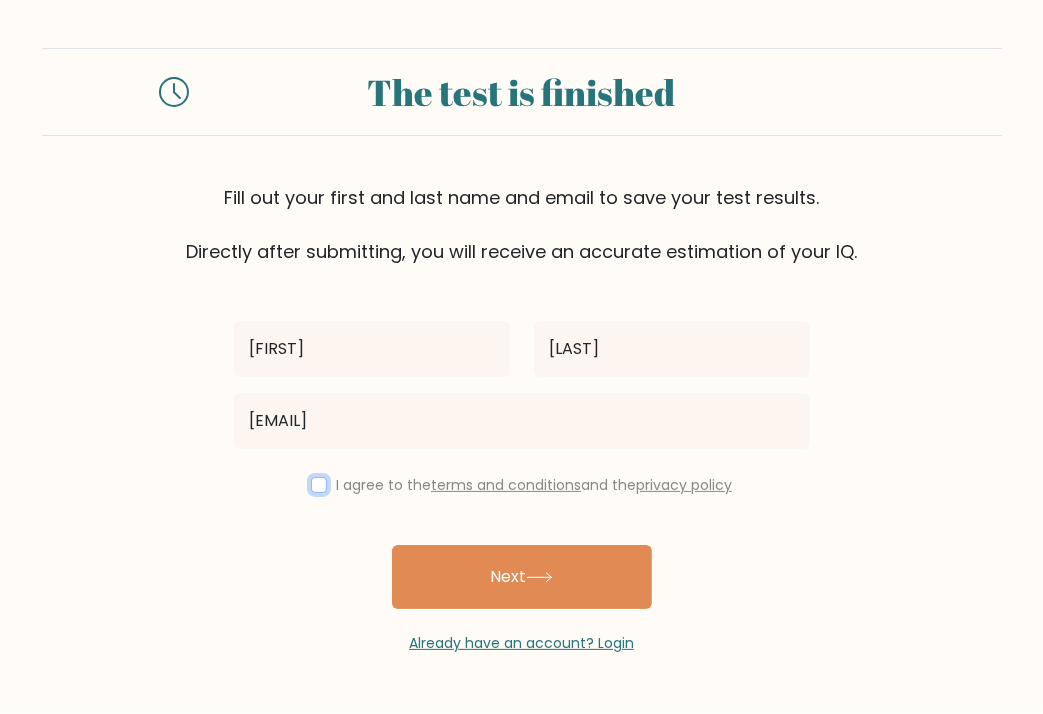 click at bounding box center (319, 485) 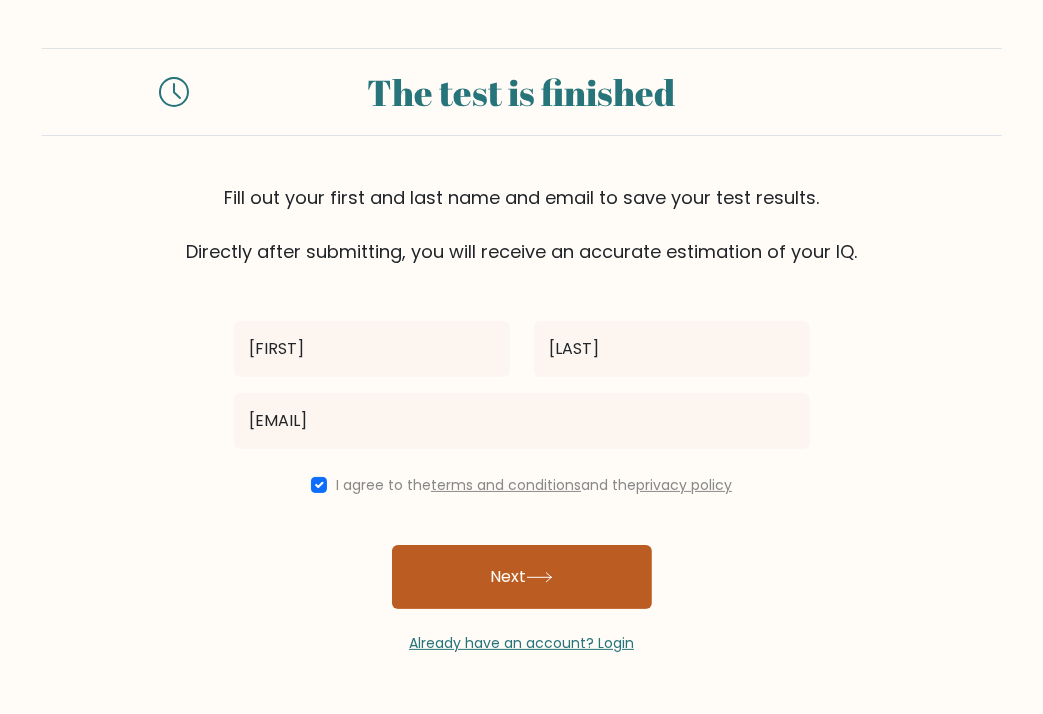 click on "Next" at bounding box center (522, 577) 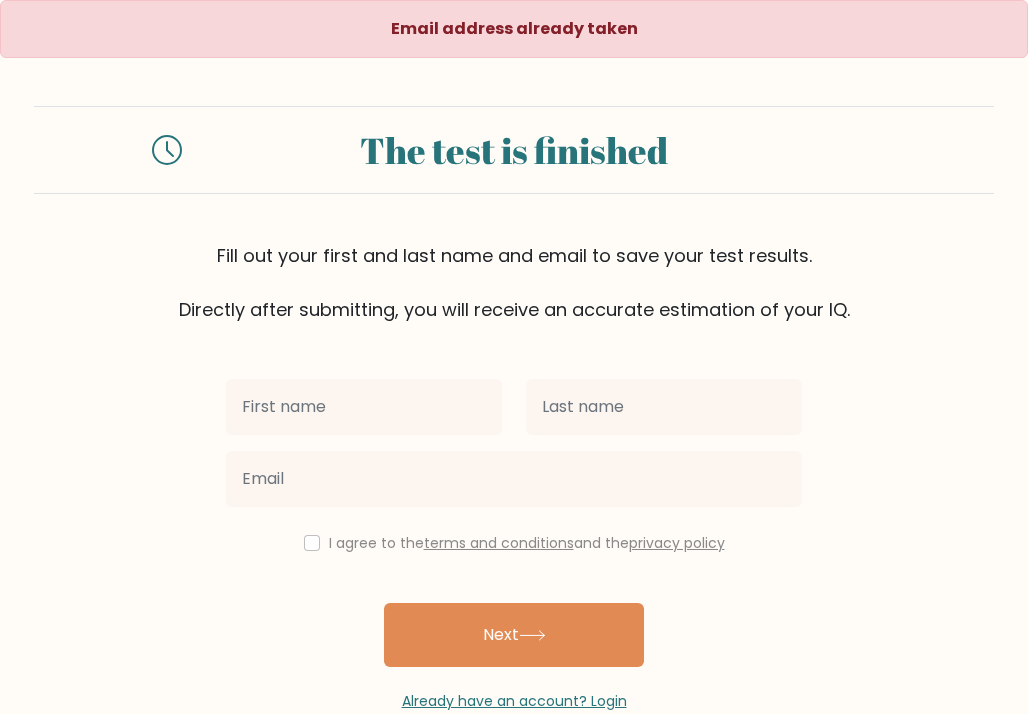 scroll, scrollTop: 0, scrollLeft: 0, axis: both 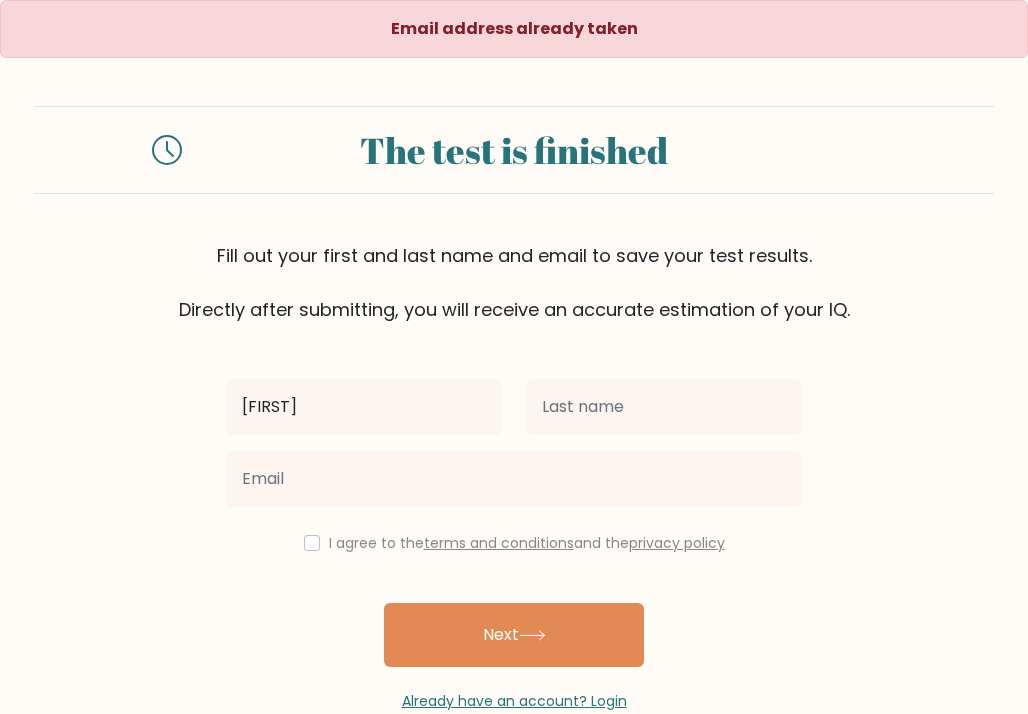 type on "[FIRST]" 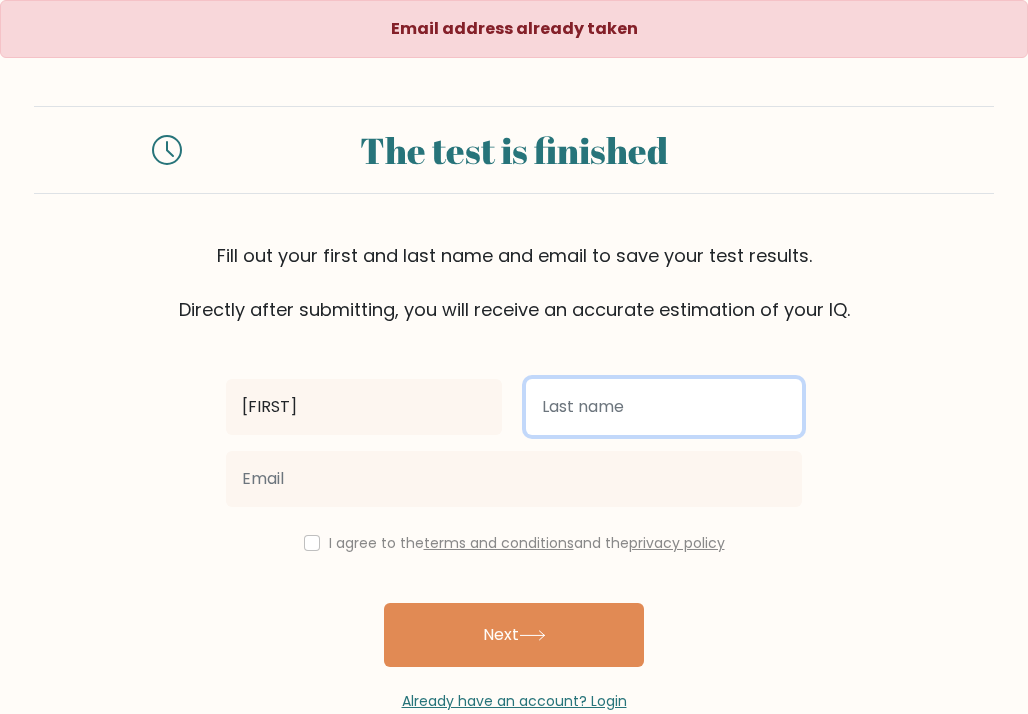 click at bounding box center [664, 407] 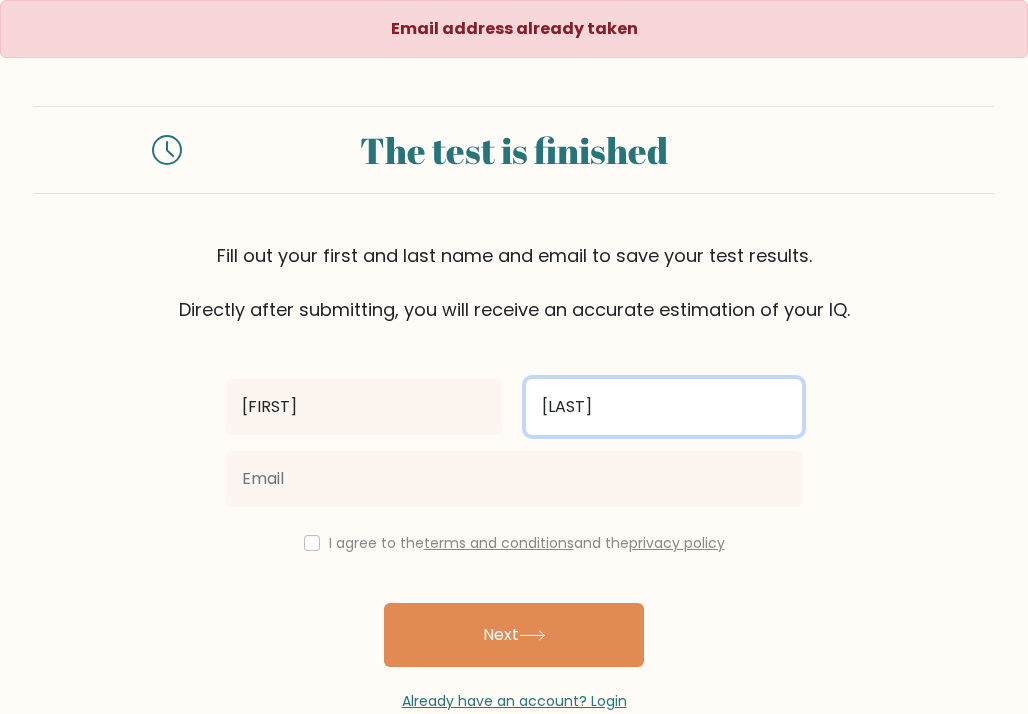type on "[LAST]" 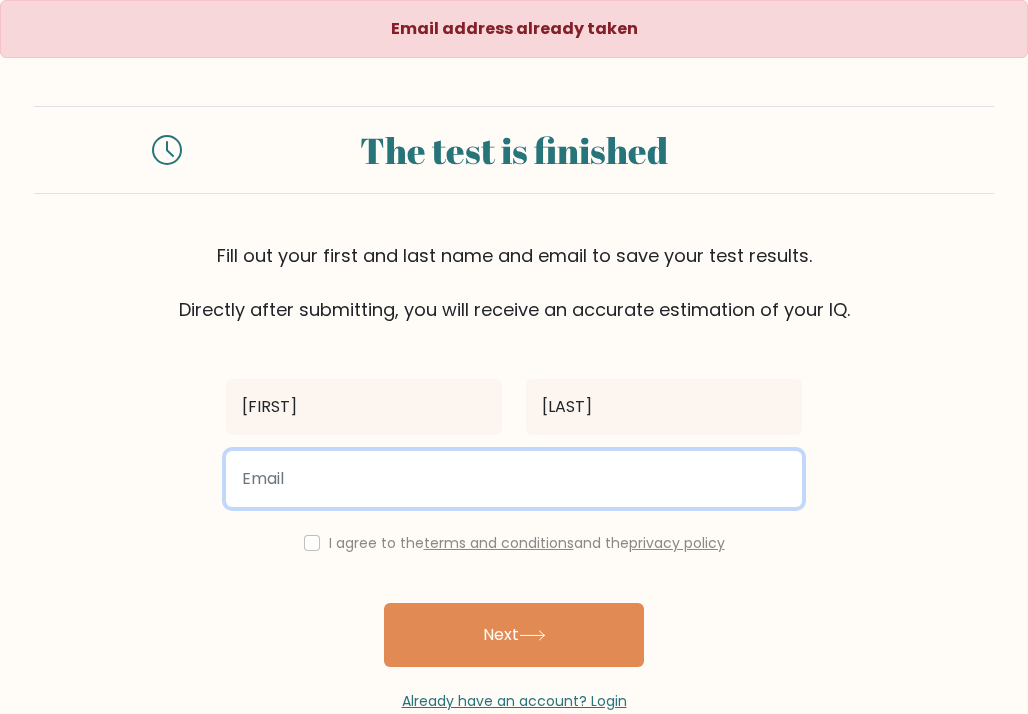 click at bounding box center [514, 479] 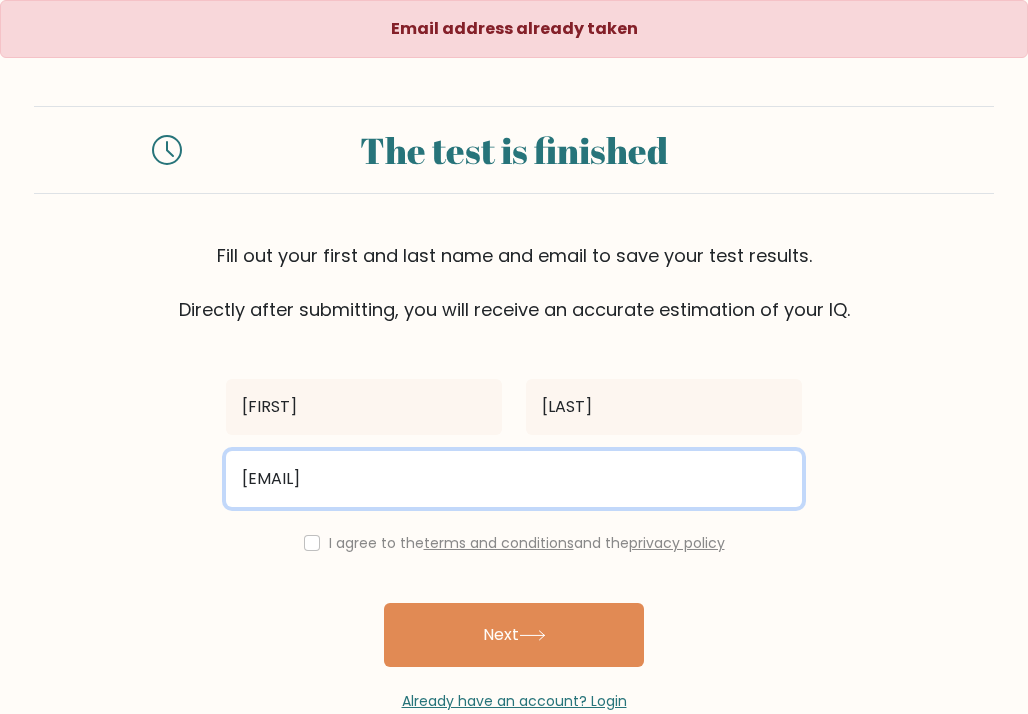 type on "[EMAIL]" 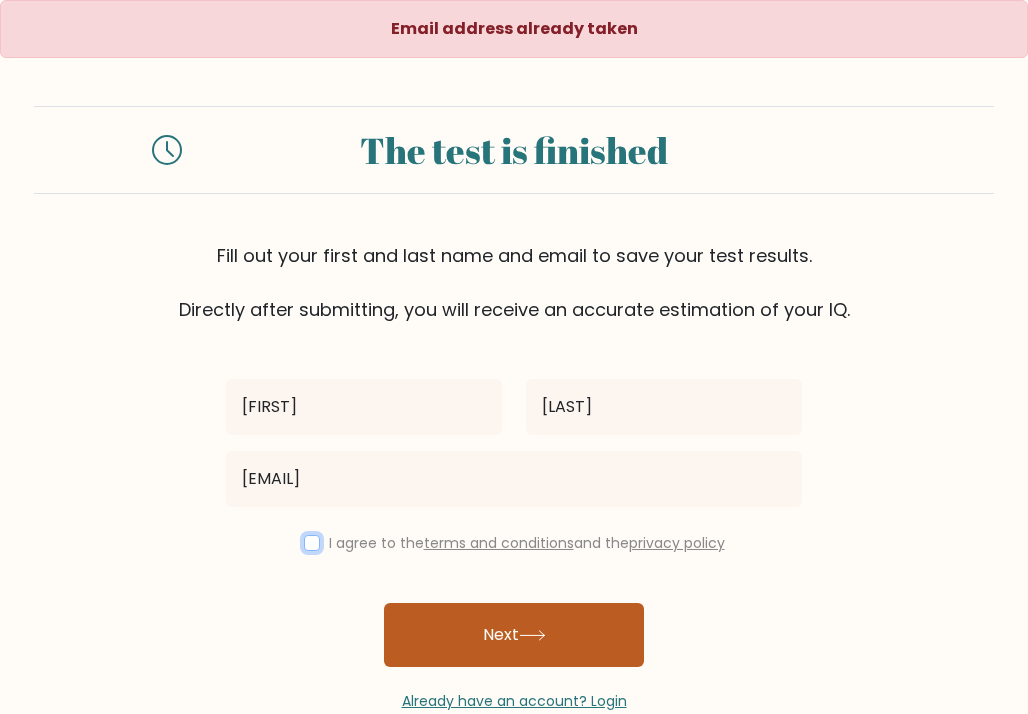 drag, startPoint x: 304, startPoint y: 537, endPoint x: 496, endPoint y: 625, distance: 211.20605 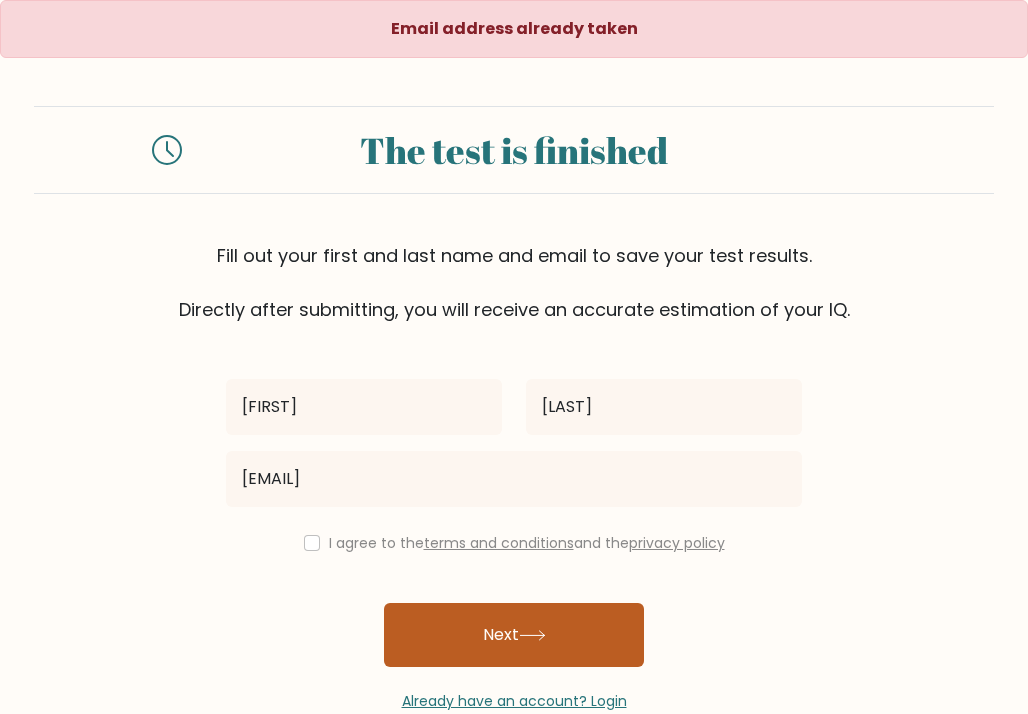 click on "Next" at bounding box center (514, 635) 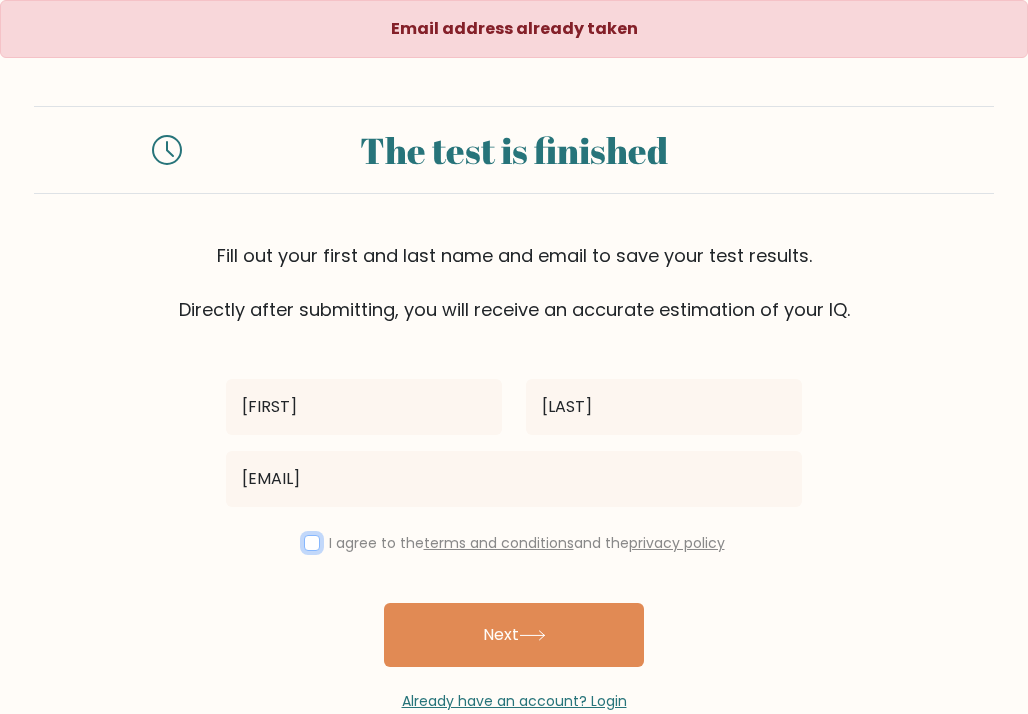 click at bounding box center (312, 543) 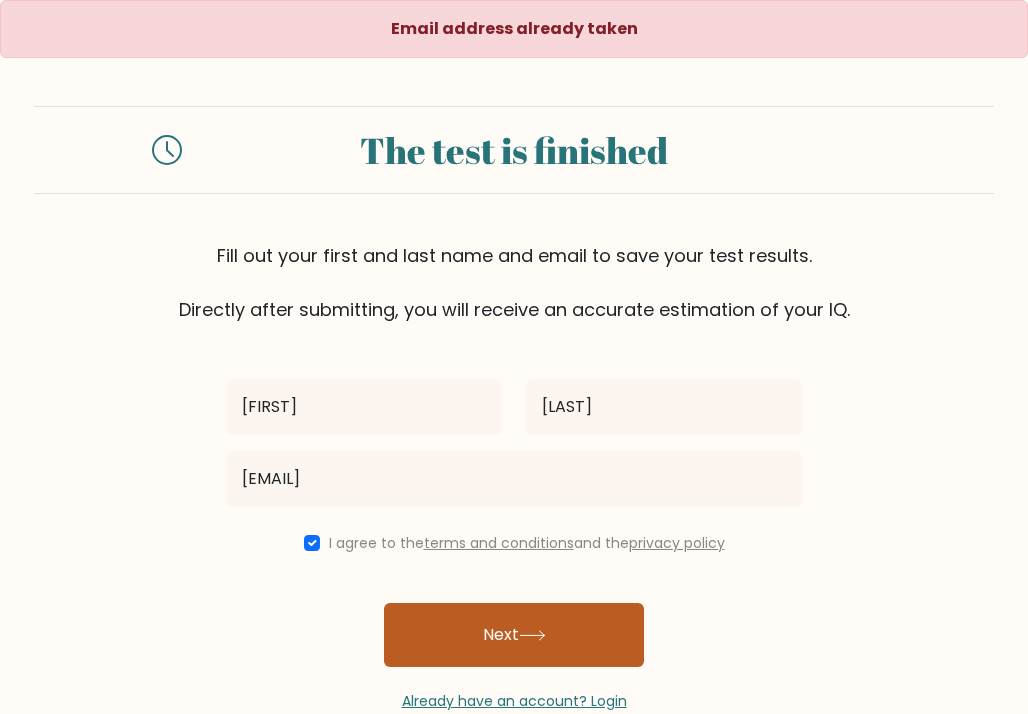 click on "Next" at bounding box center [514, 635] 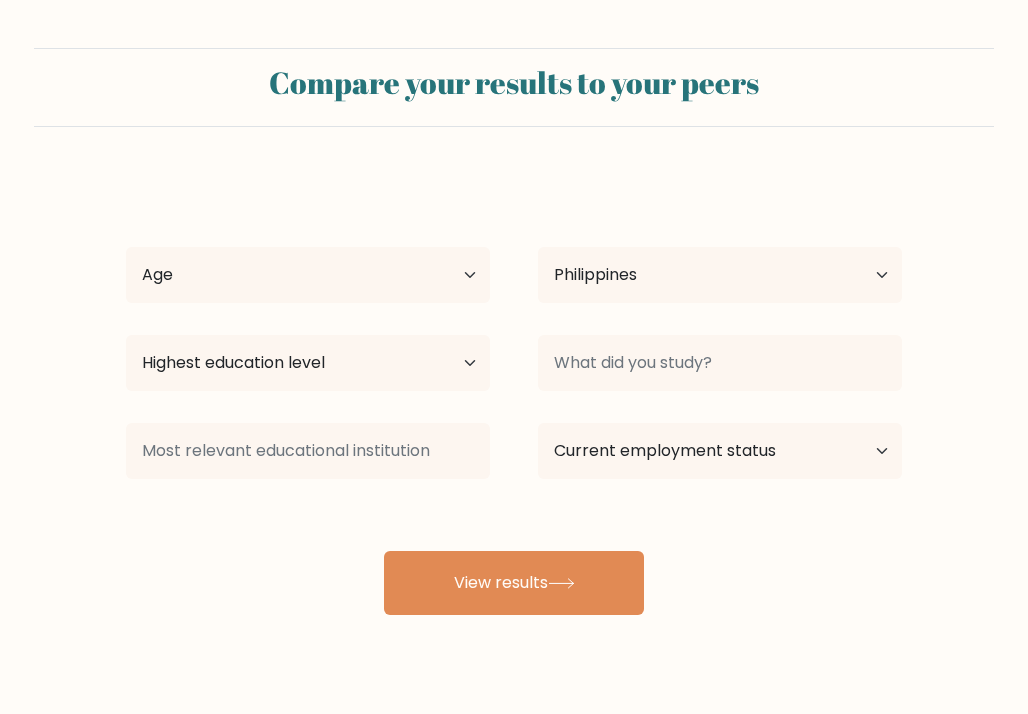 scroll, scrollTop: 0, scrollLeft: 0, axis: both 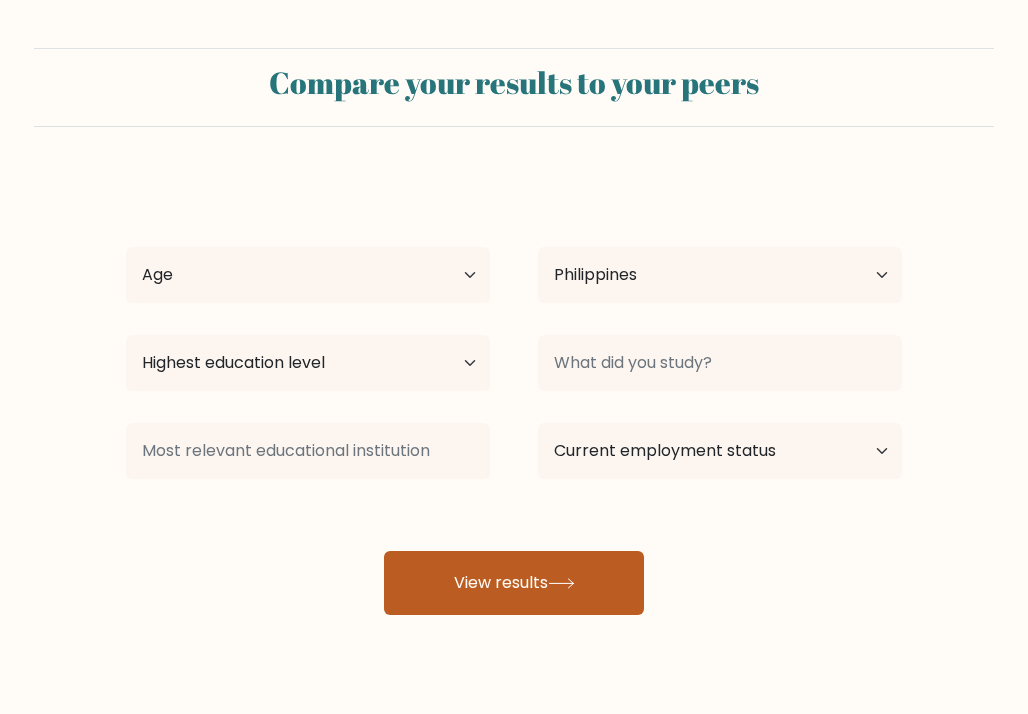 click on "View results" at bounding box center (514, 583) 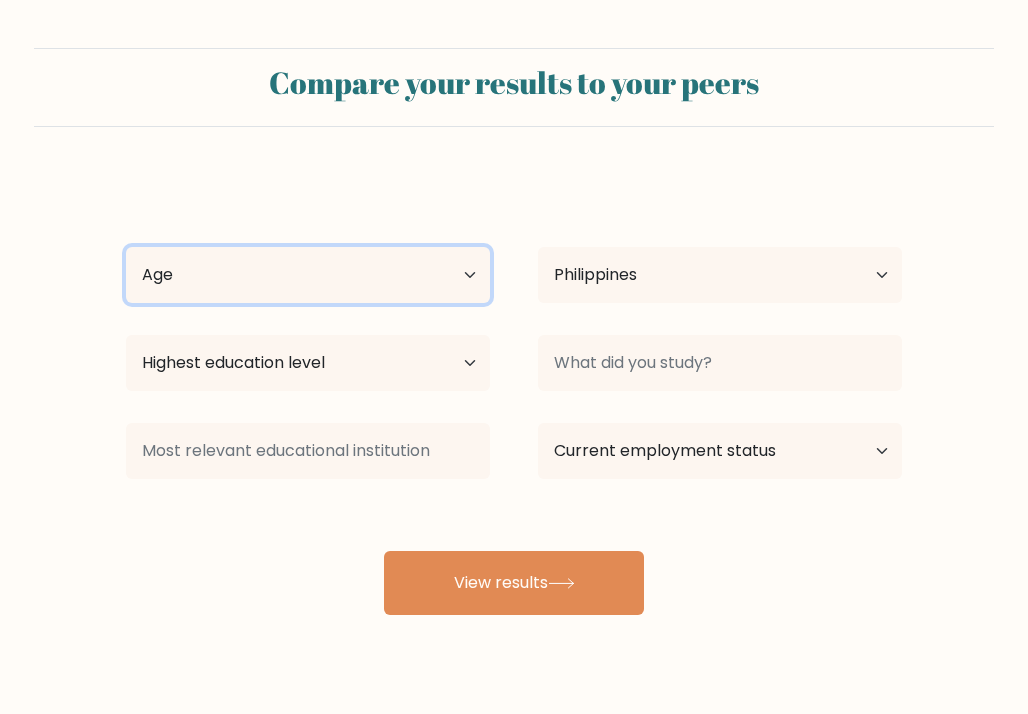 click on "Age
Under 18 years old
18-24 years old
25-34 years old
35-44 years old
45-54 years old
55-64 years old
65 years old and above" at bounding box center (308, 275) 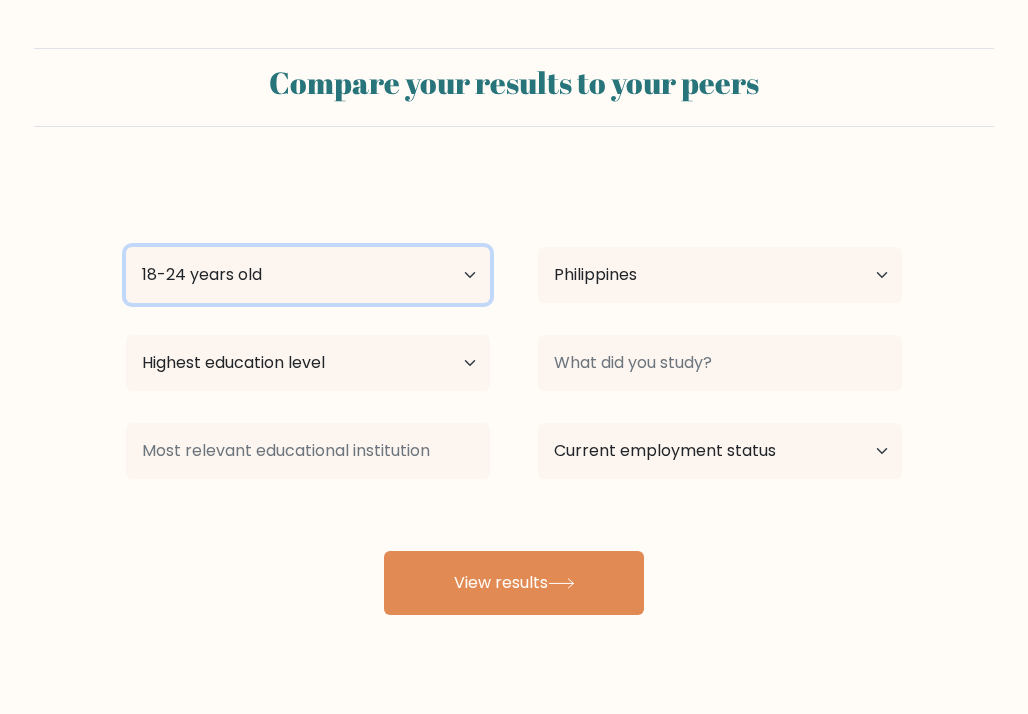 click on "Age
Under 18 years old
18-24 years old
25-34 years old
35-44 years old
45-54 years old
55-64 years old
65 years old and above" at bounding box center (308, 275) 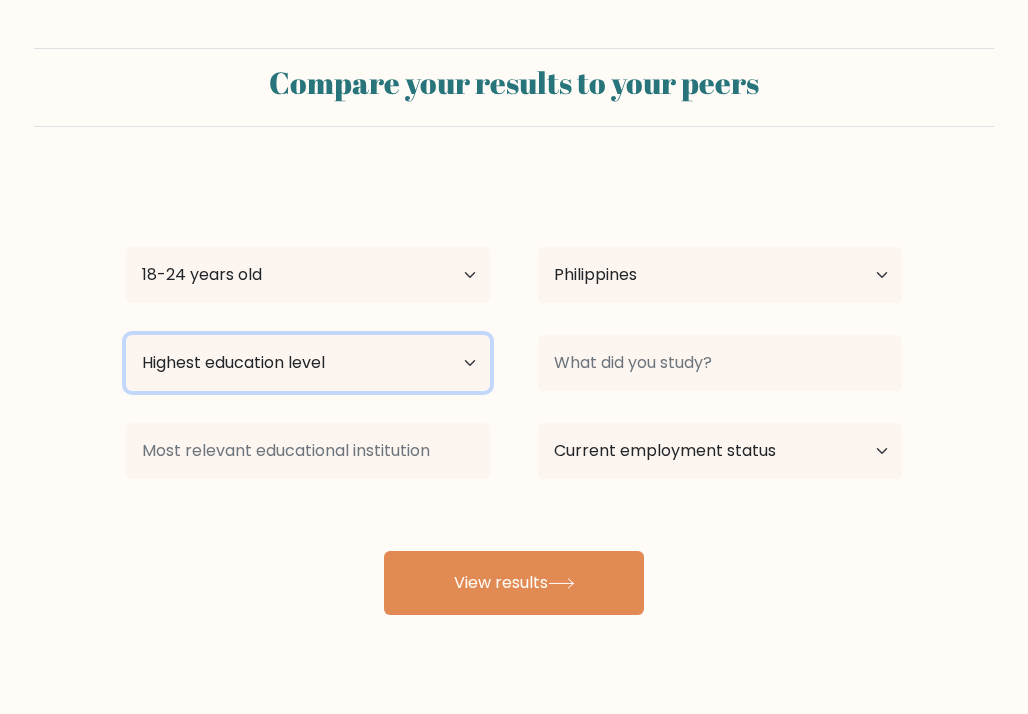 click on "Highest education level
No schooling
Primary
Lower Secondary
Upper Secondary
Occupation Specific
Bachelor's degree
Master's degree
Doctoral degree" at bounding box center [308, 363] 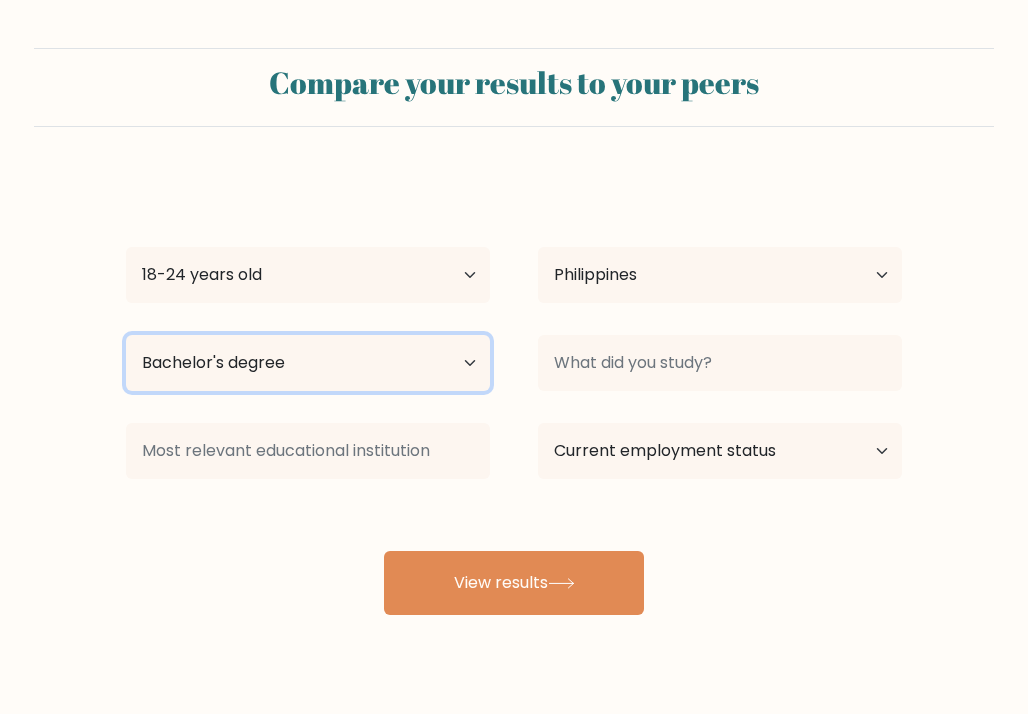 click on "Highest education level
No schooling
Primary
Lower Secondary
Upper Secondary
Occupation Specific
Bachelor's degree
Master's degree
Doctoral degree" at bounding box center [308, 363] 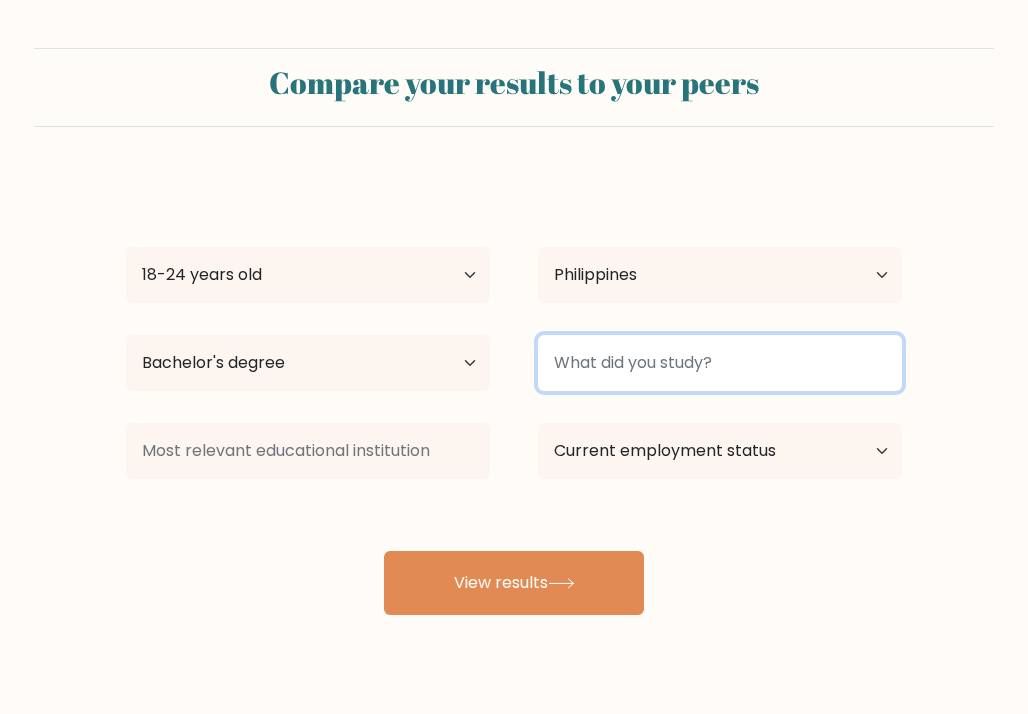 click at bounding box center (720, 363) 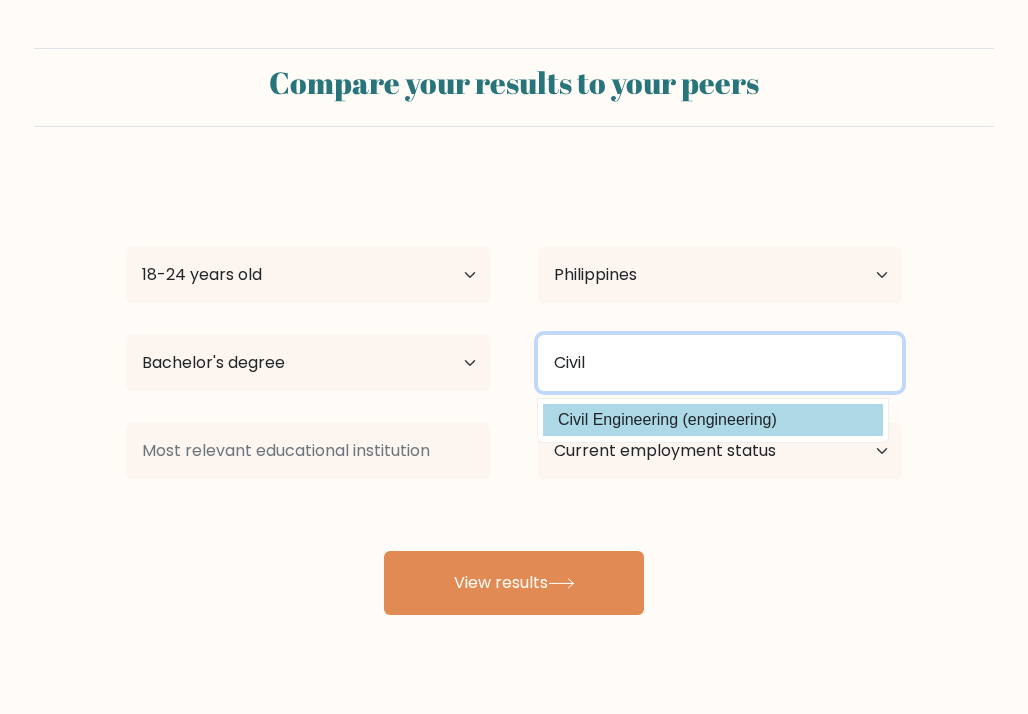 type on "Civil" 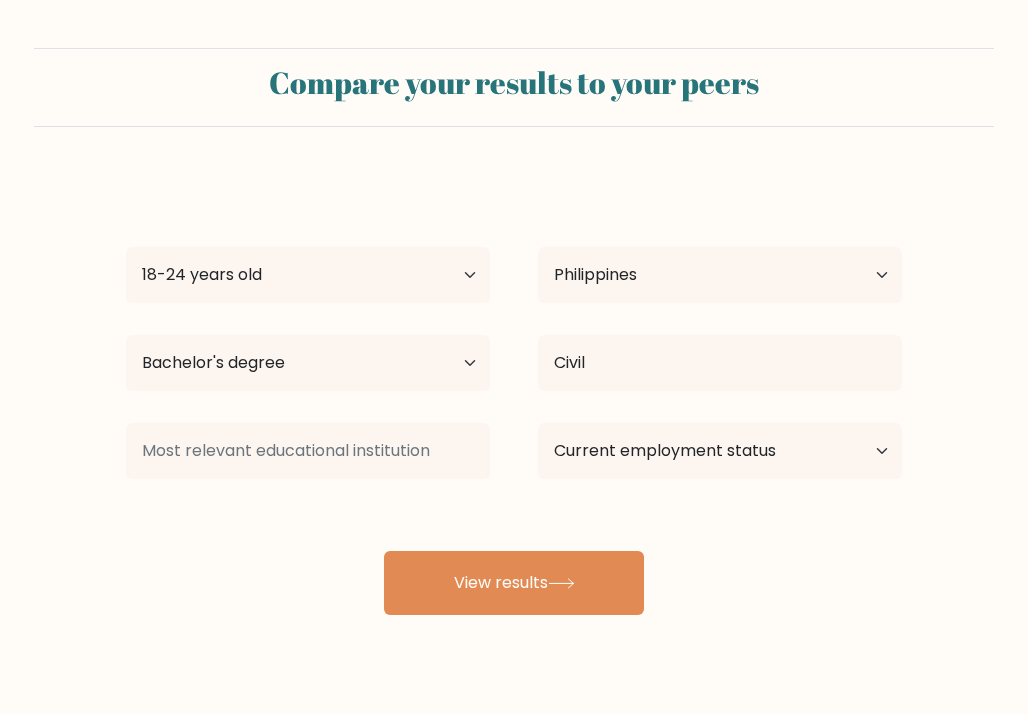 click on "[FIRST]
[LAST]
Age
Under 18 years old
18-24 years old
25-34 years old
35-44 years old
45-54 years old
55-64 years old
65 years old and above
Country
Afghanistan
Albania
Algeria
American Samoa
Andorra
Angola
Anguilla
Antarctica
Antigua and Barbuda
Argentina
Armenia
Aruba
Australia
Austria
Azerbaijan
Bahamas
Bahrain
Bangladesh
Barbados
Belarus
Belgium
Belize
Benin
Bermuda
Bhutan
Bolivia
Bonaire, Sint Eustatius and Saba
Bosnia and Herzegovina
Botswana
Bouvet Island
Brazil
Brunei" at bounding box center [514, 395] 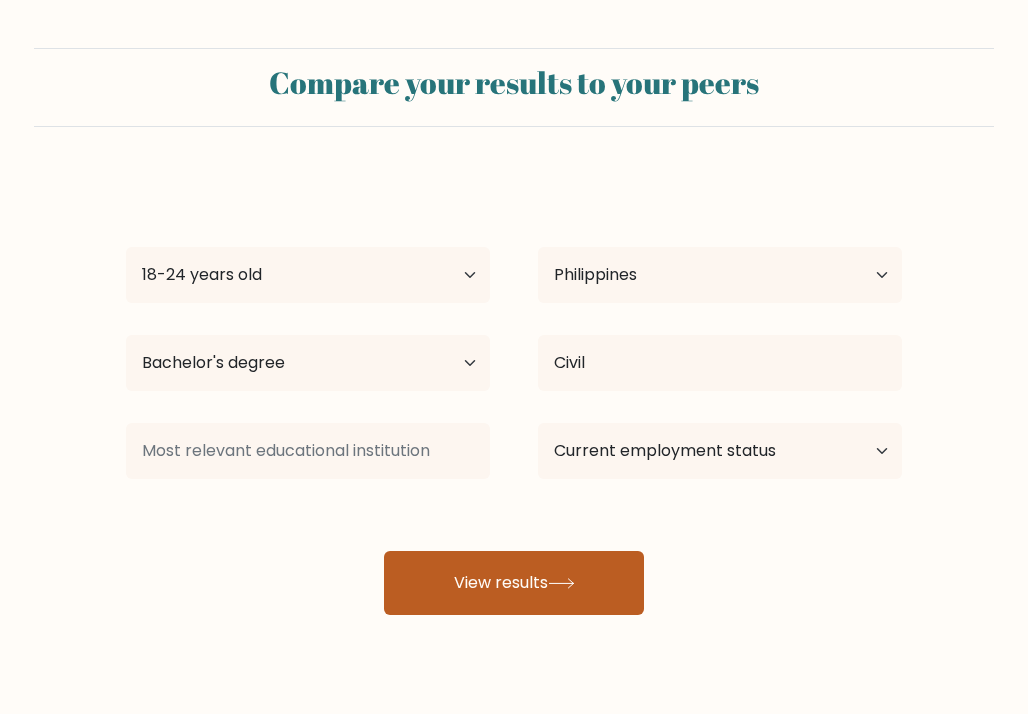 click at bounding box center [561, 583] 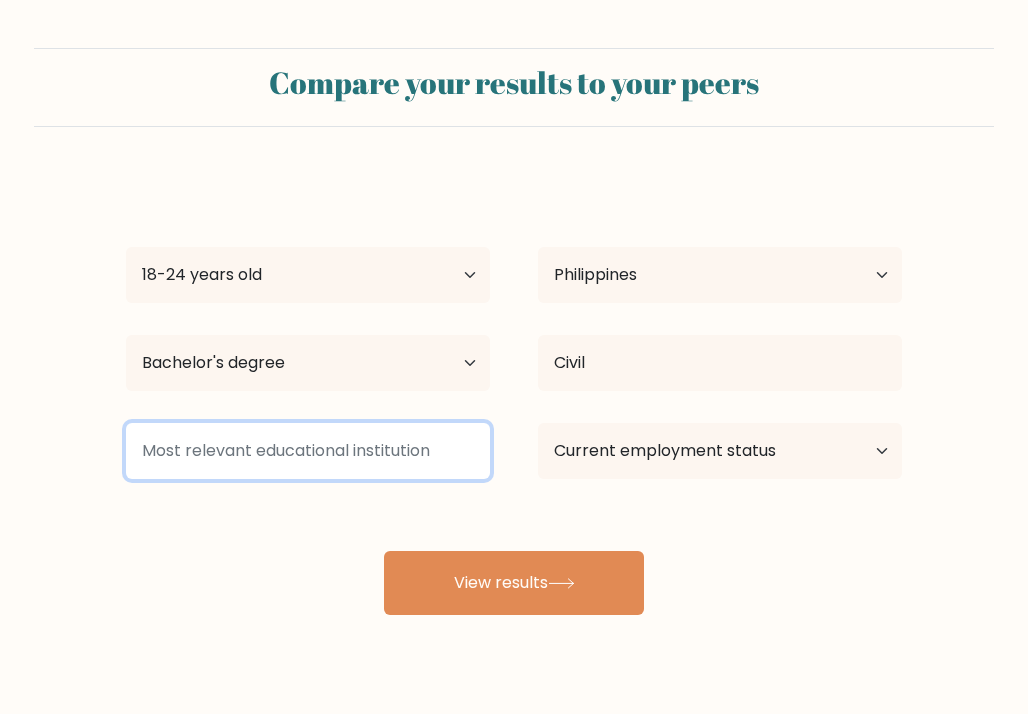 click at bounding box center (308, 451) 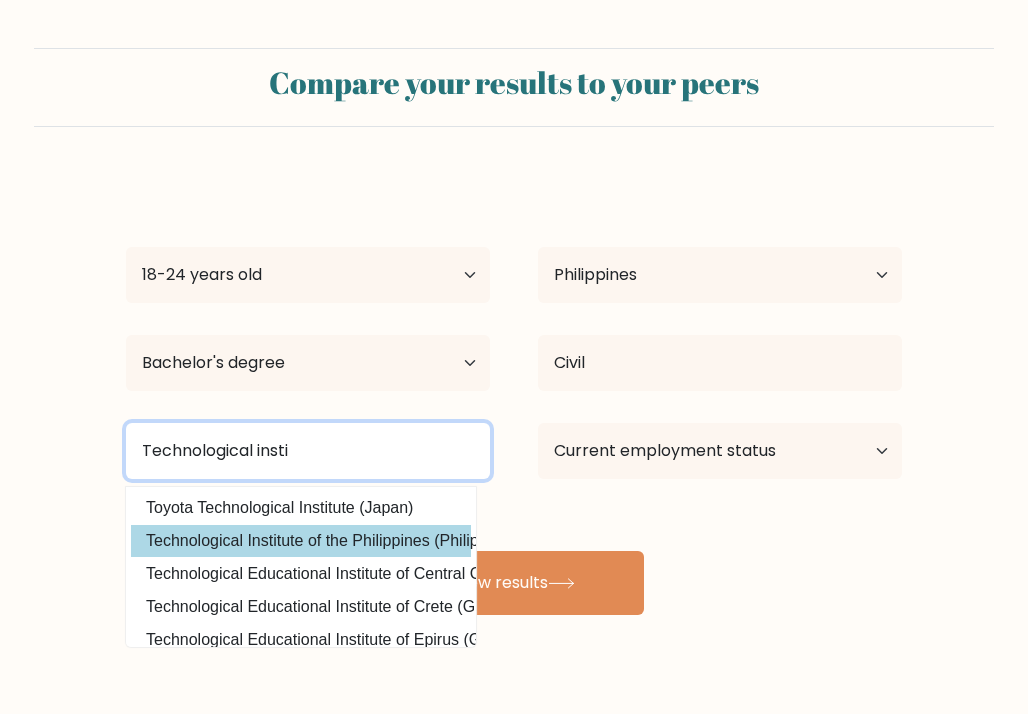 type on "Technological insti" 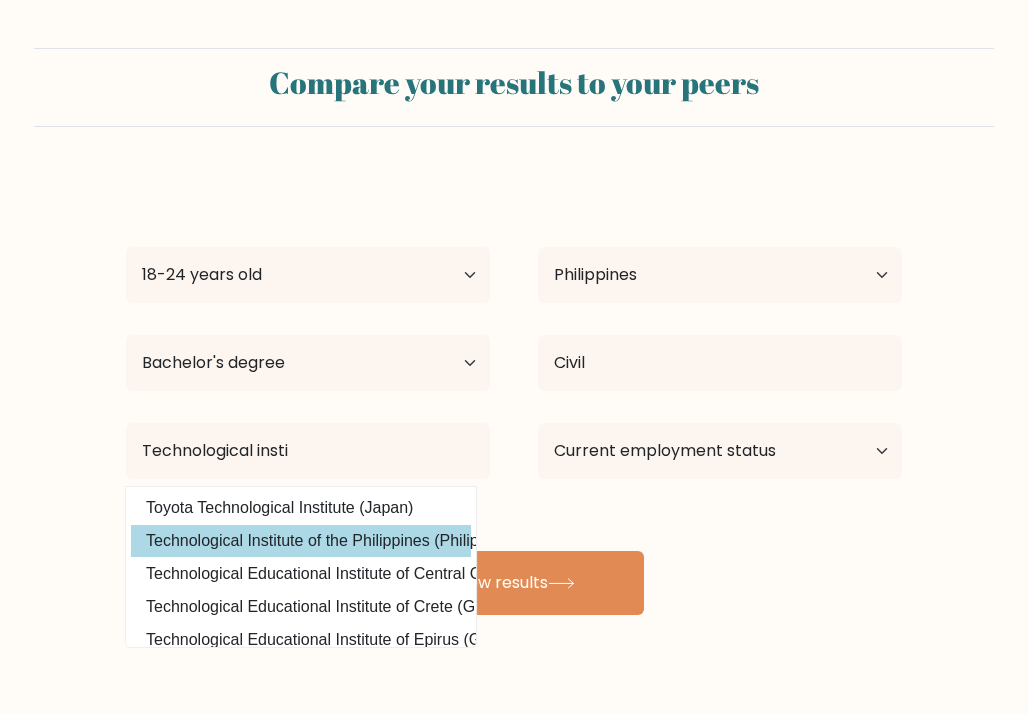 click on "[FIRST]
[LAST]
Age
Under 18 years old
18-24 years old
25-34 years old
35-44 years old
45-54 years old
55-64 years old
65 years old and above
Country
Afghanistan
Albania
Algeria
American Samoa
Andorra
Angola
Anguilla
Antarctica
Antigua and Barbuda
Argentina
Armenia
Aruba
Australia
Austria
Azerbaijan
Bahamas
Bahrain
Bangladesh
Barbados
Belarus
Belgium
Belize
Benin
Bermuda
Bhutan
Bolivia
Bonaire, Sint Eustatius and Saba
Bosnia and Herzegovina
Botswana
Bouvet Island
Brazil
Brunei" at bounding box center [514, 395] 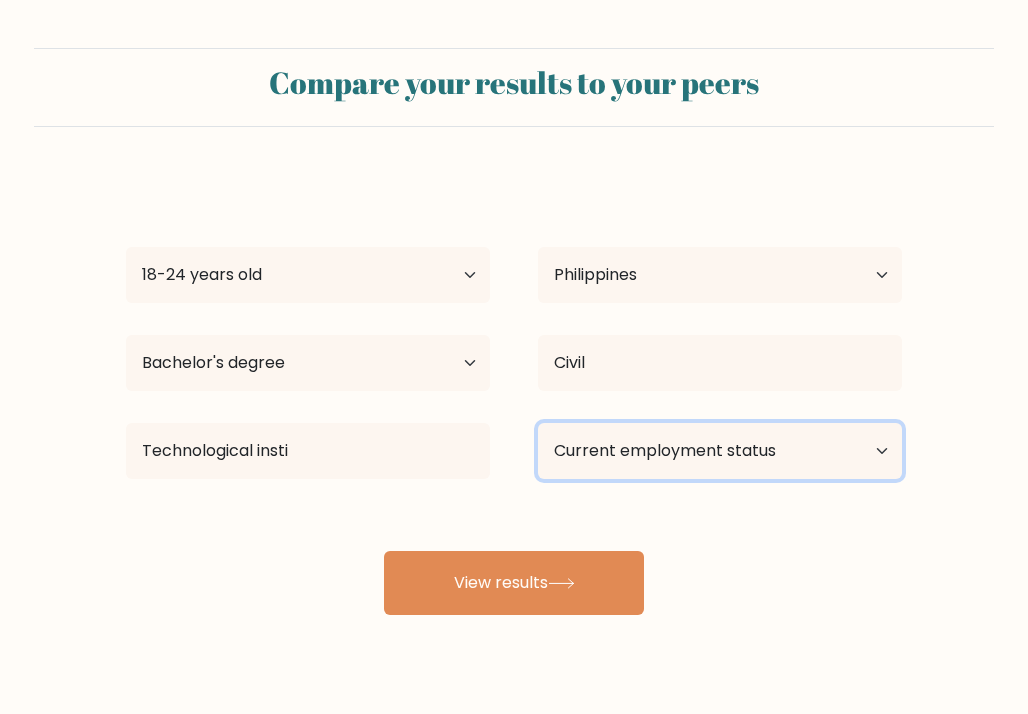 click on "Current employment status
Employed
Student
Retired
Other / prefer not to answer" at bounding box center (720, 451) 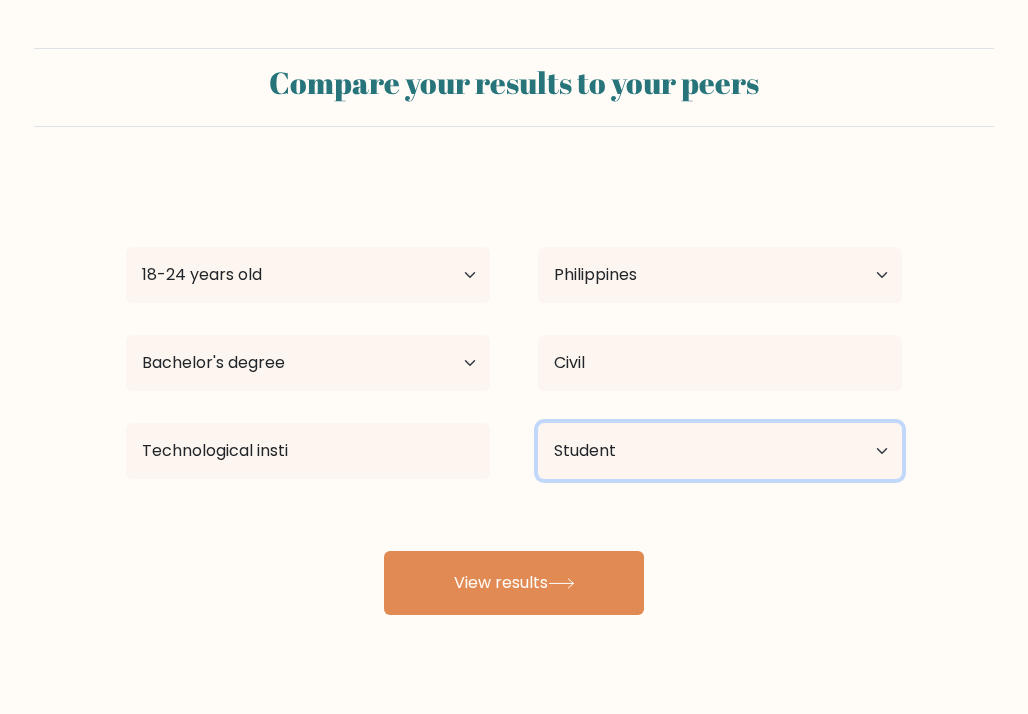 click on "Current employment status
Employed
Student
Retired
Other / prefer not to answer" at bounding box center [720, 451] 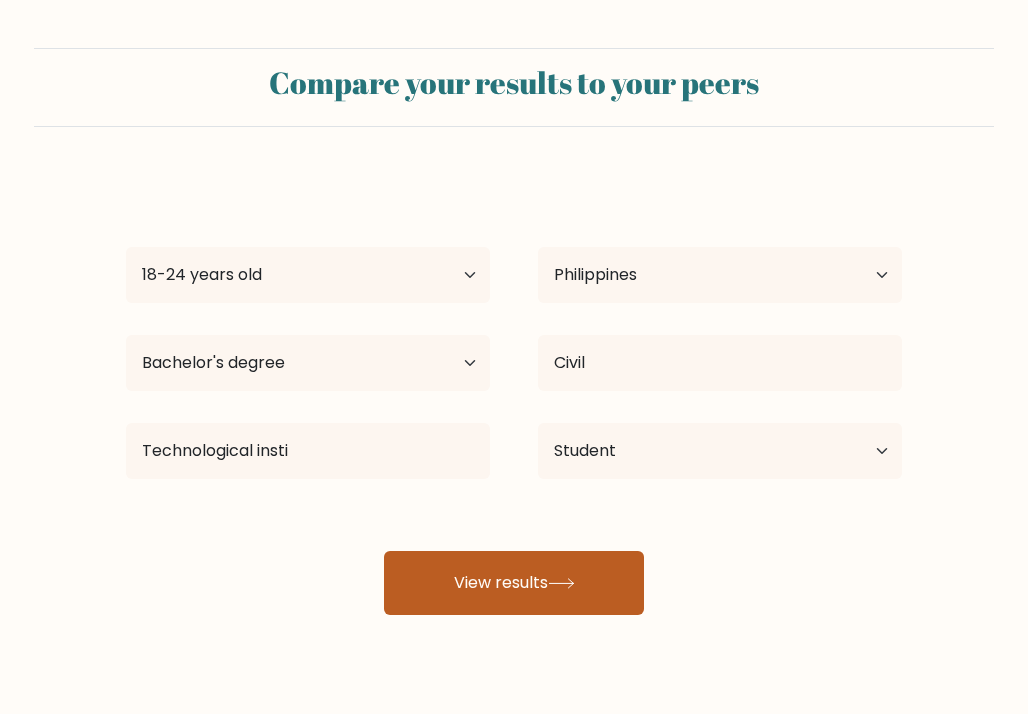 click on "View results" at bounding box center [514, 583] 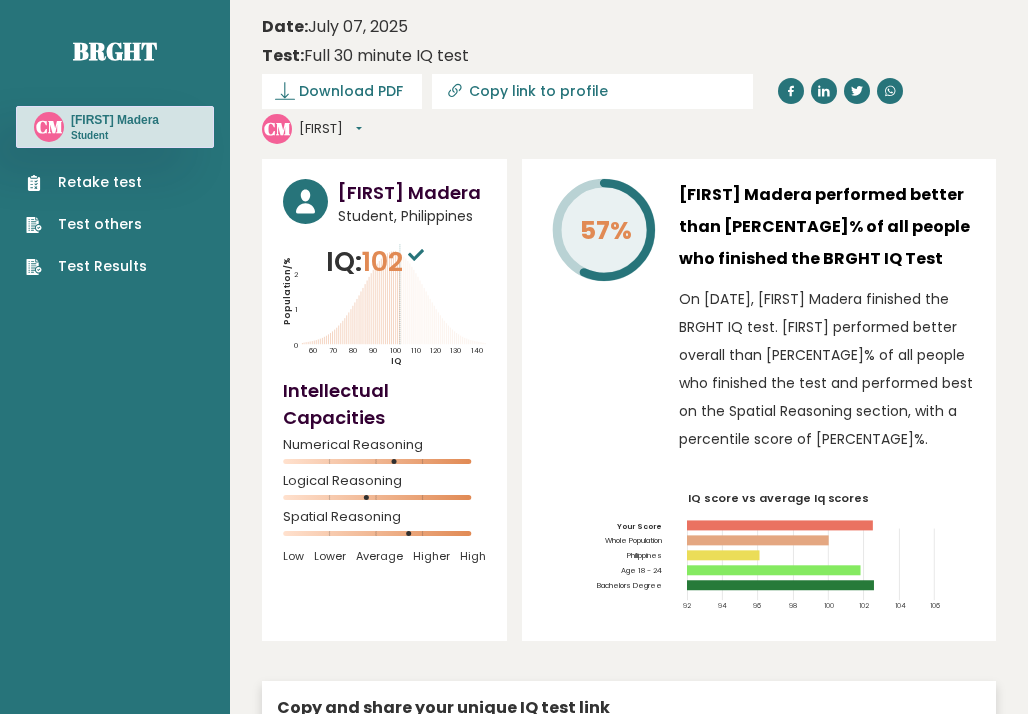 scroll, scrollTop: 0, scrollLeft: 0, axis: both 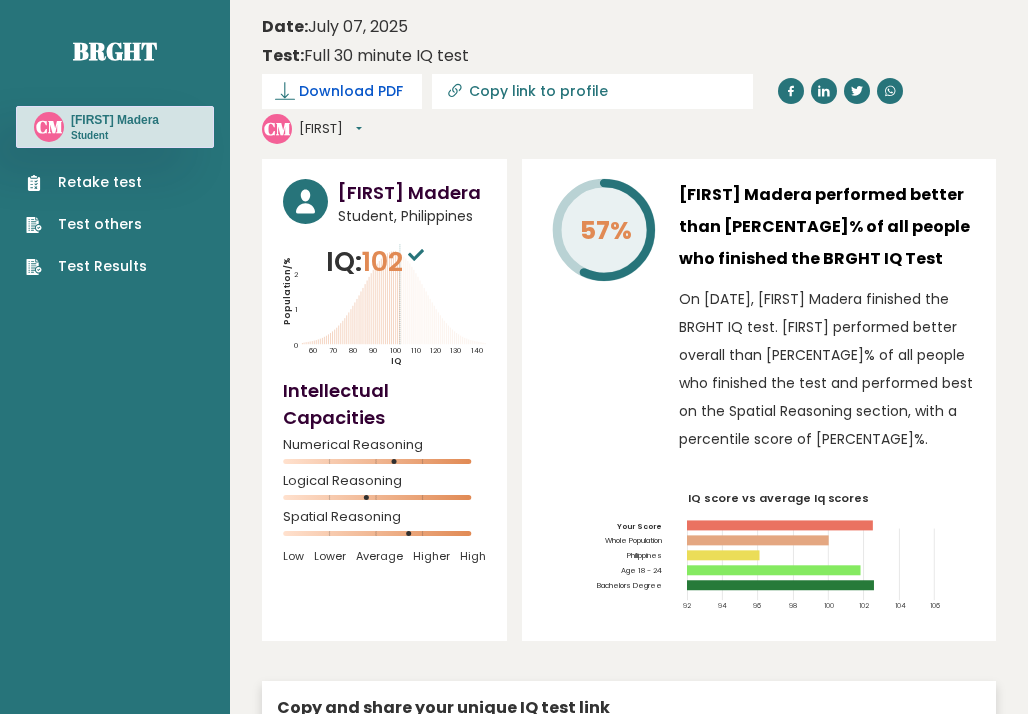 click on "Download PDF" at bounding box center [351, 91] 